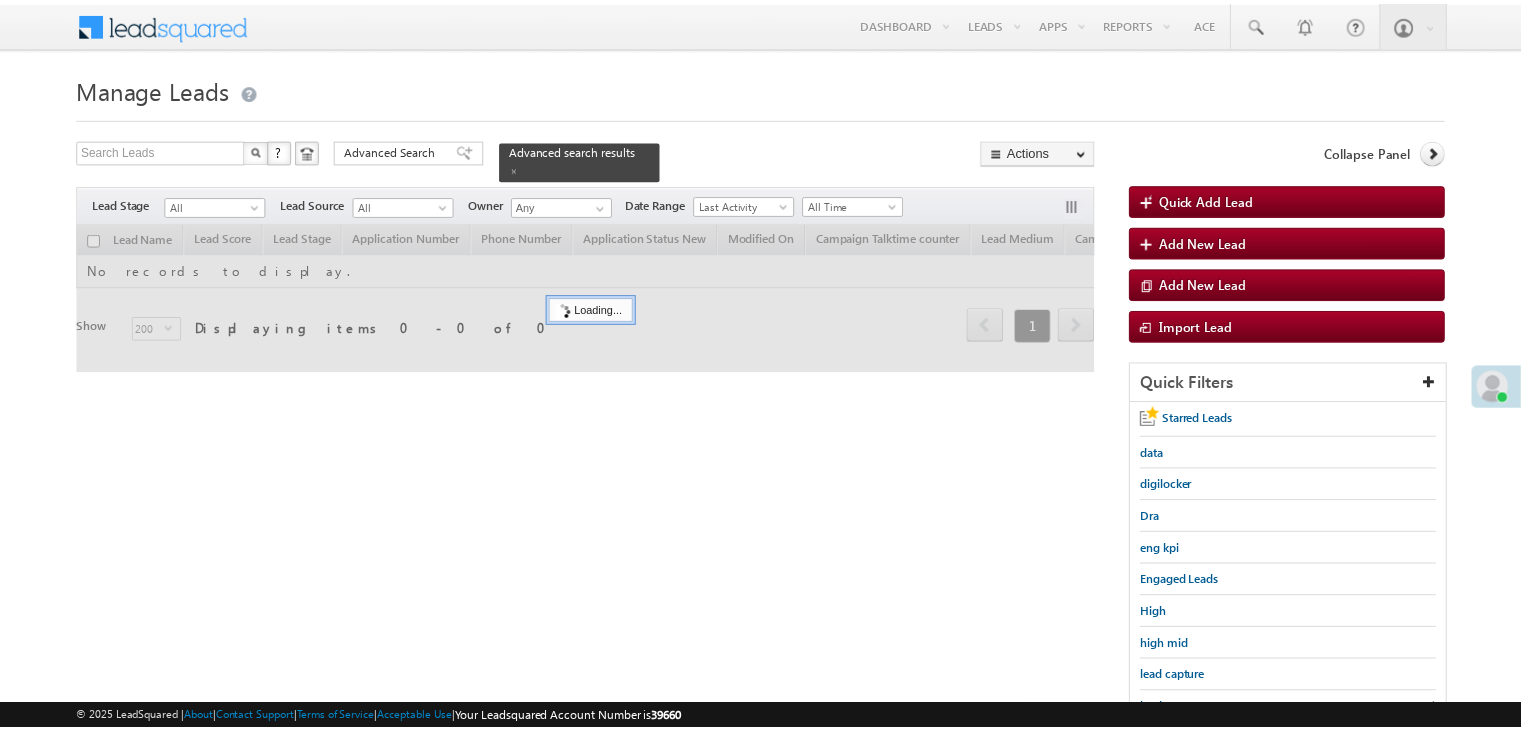 scroll, scrollTop: 0, scrollLeft: 0, axis: both 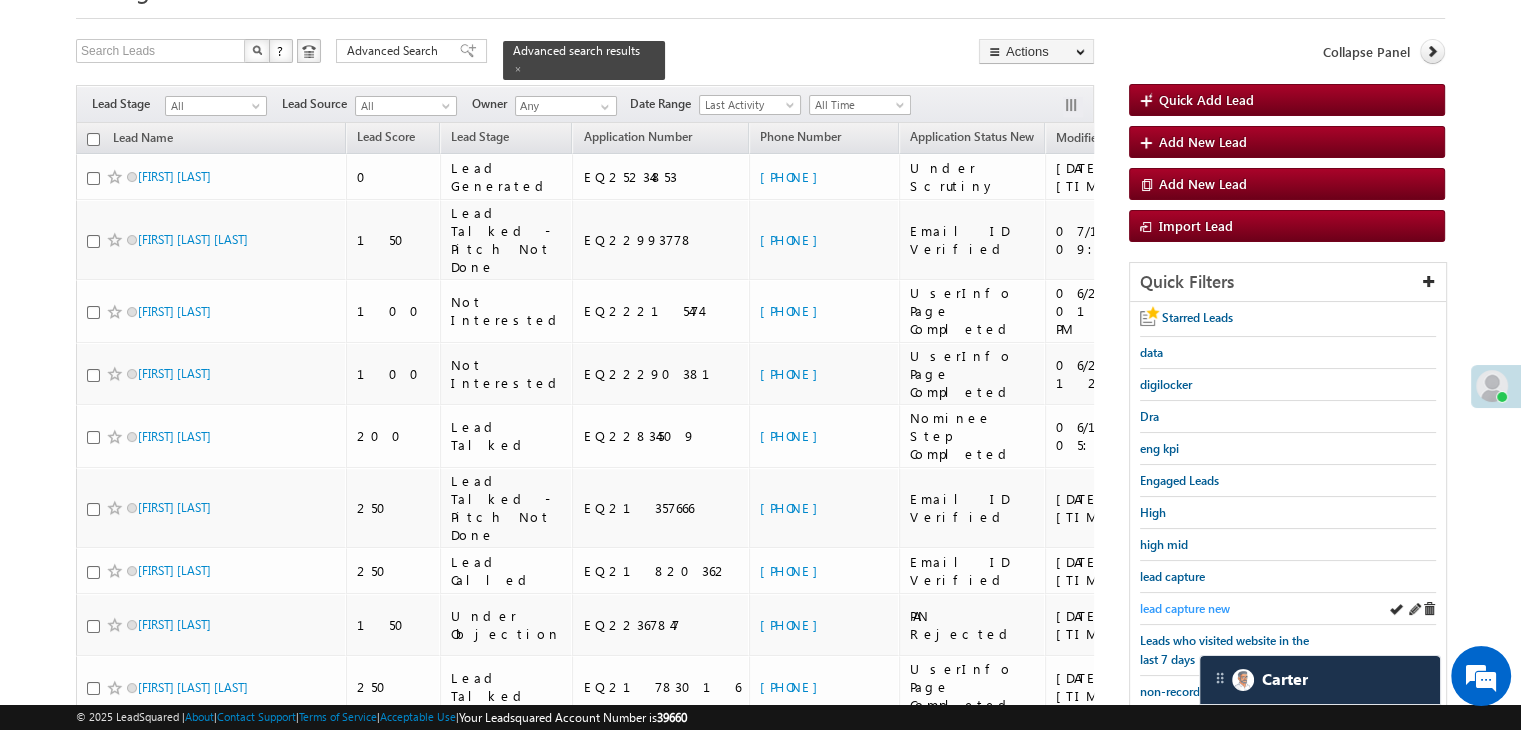 click on "lead capture new" at bounding box center (1185, 608) 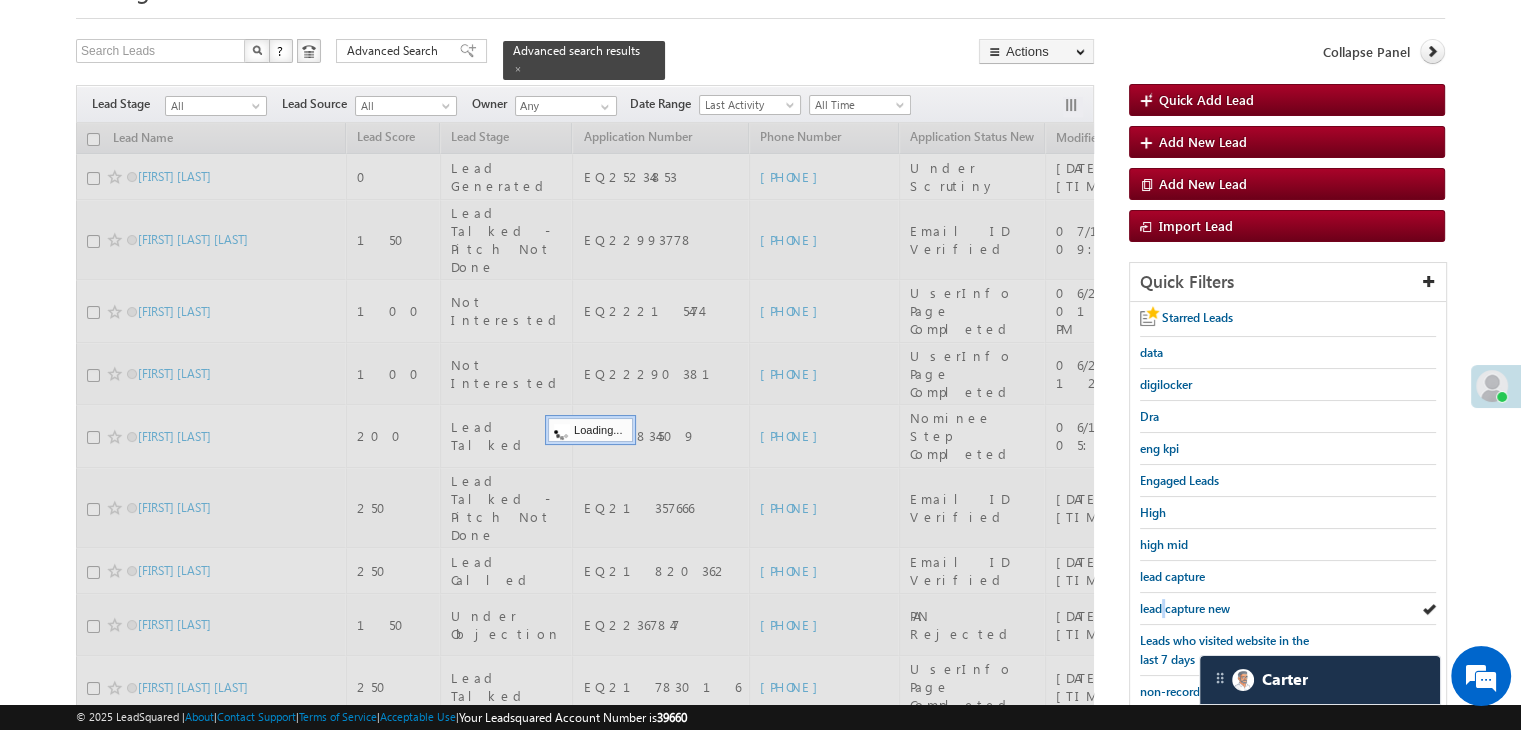 click on "lead capture new" at bounding box center (1185, 608) 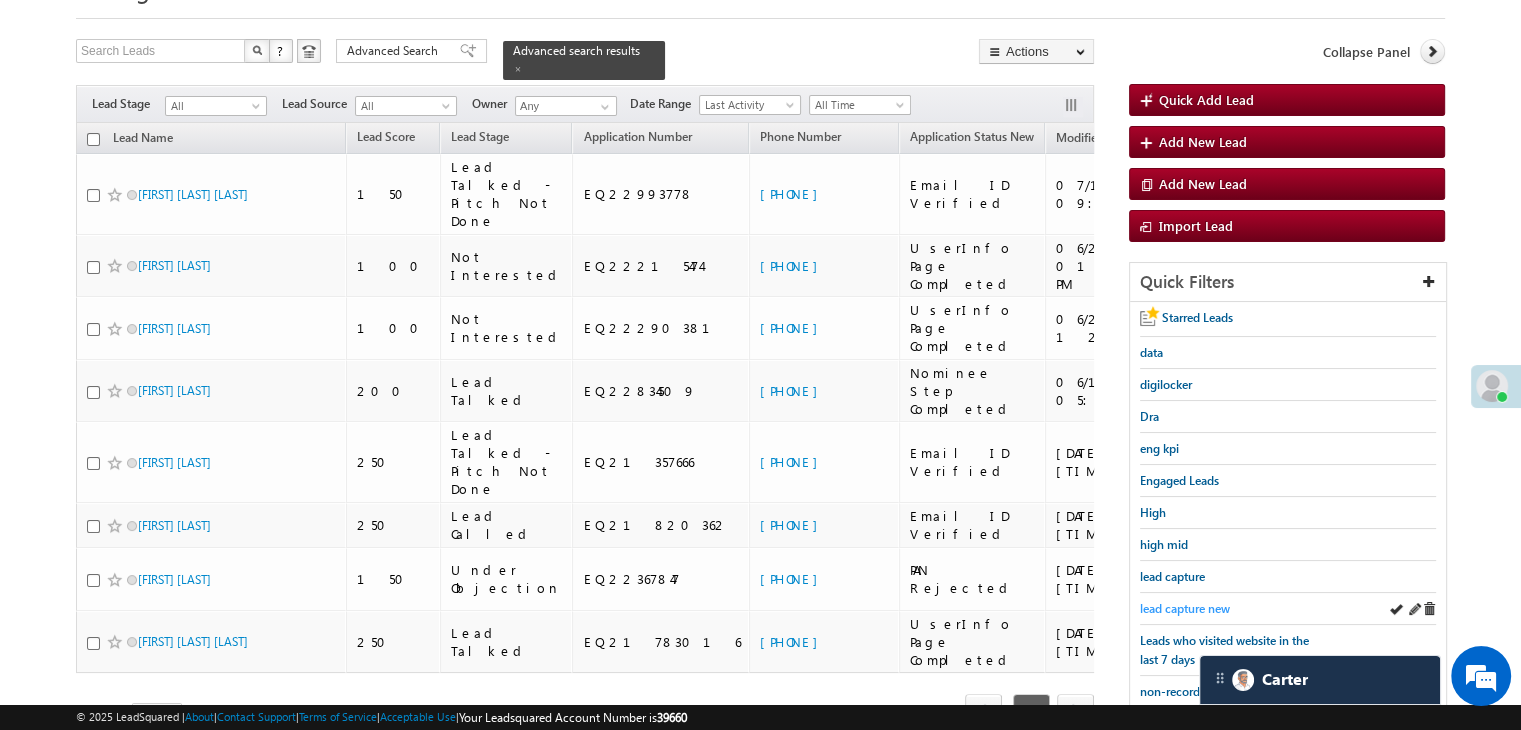 click on "lead capture new" at bounding box center (1185, 608) 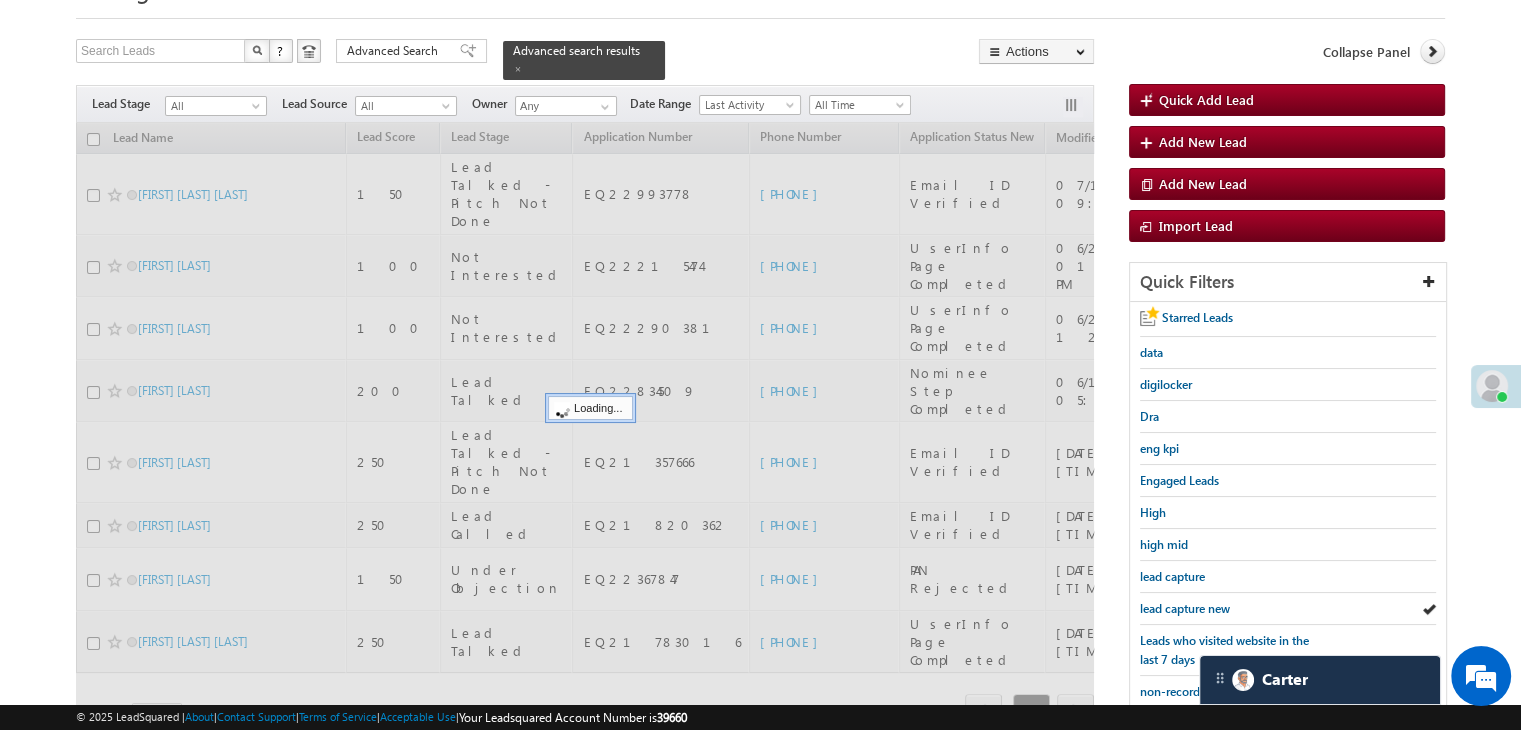 click on "lead capture new" at bounding box center (1185, 608) 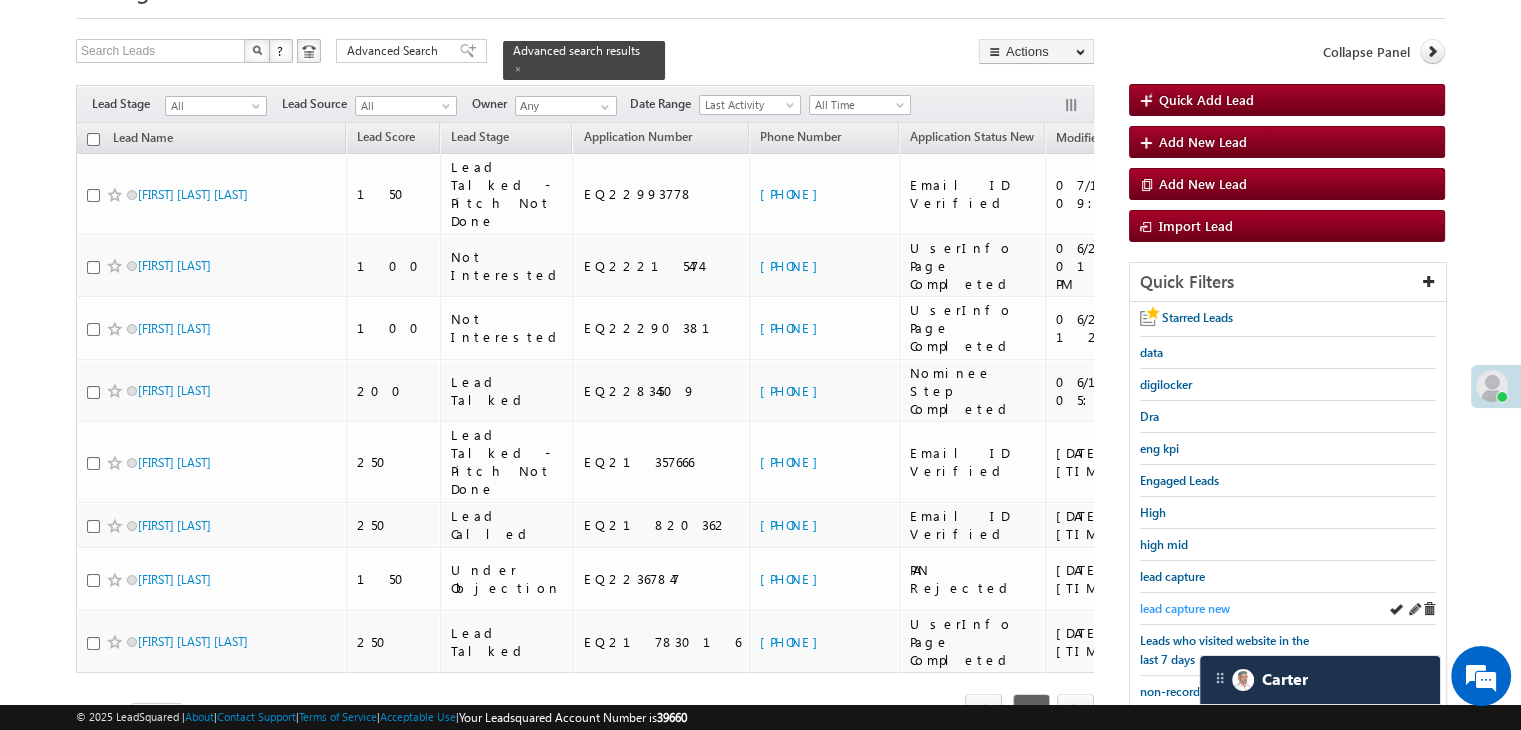 click on "lead capture new" at bounding box center (1185, 608) 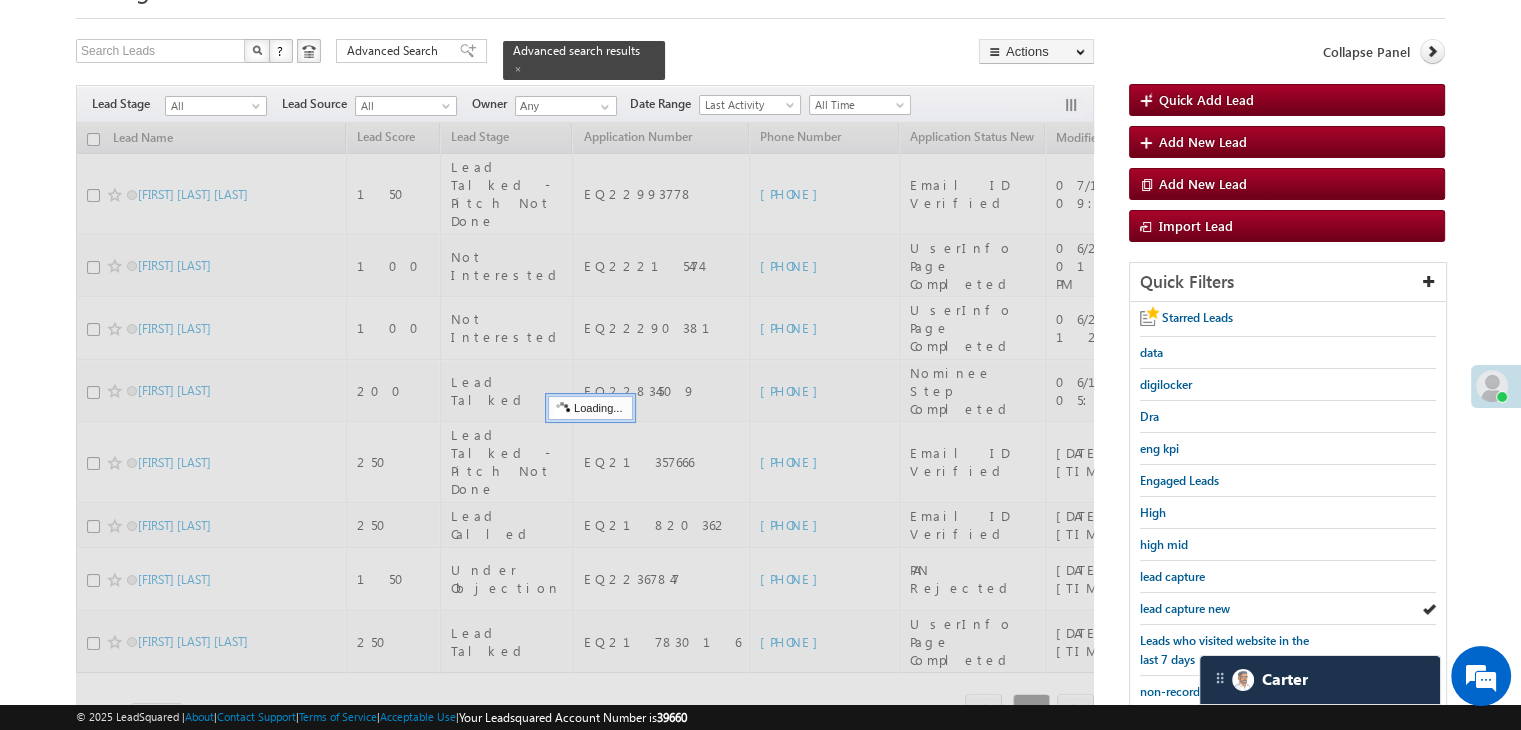 click on "lead capture new" at bounding box center (1185, 608) 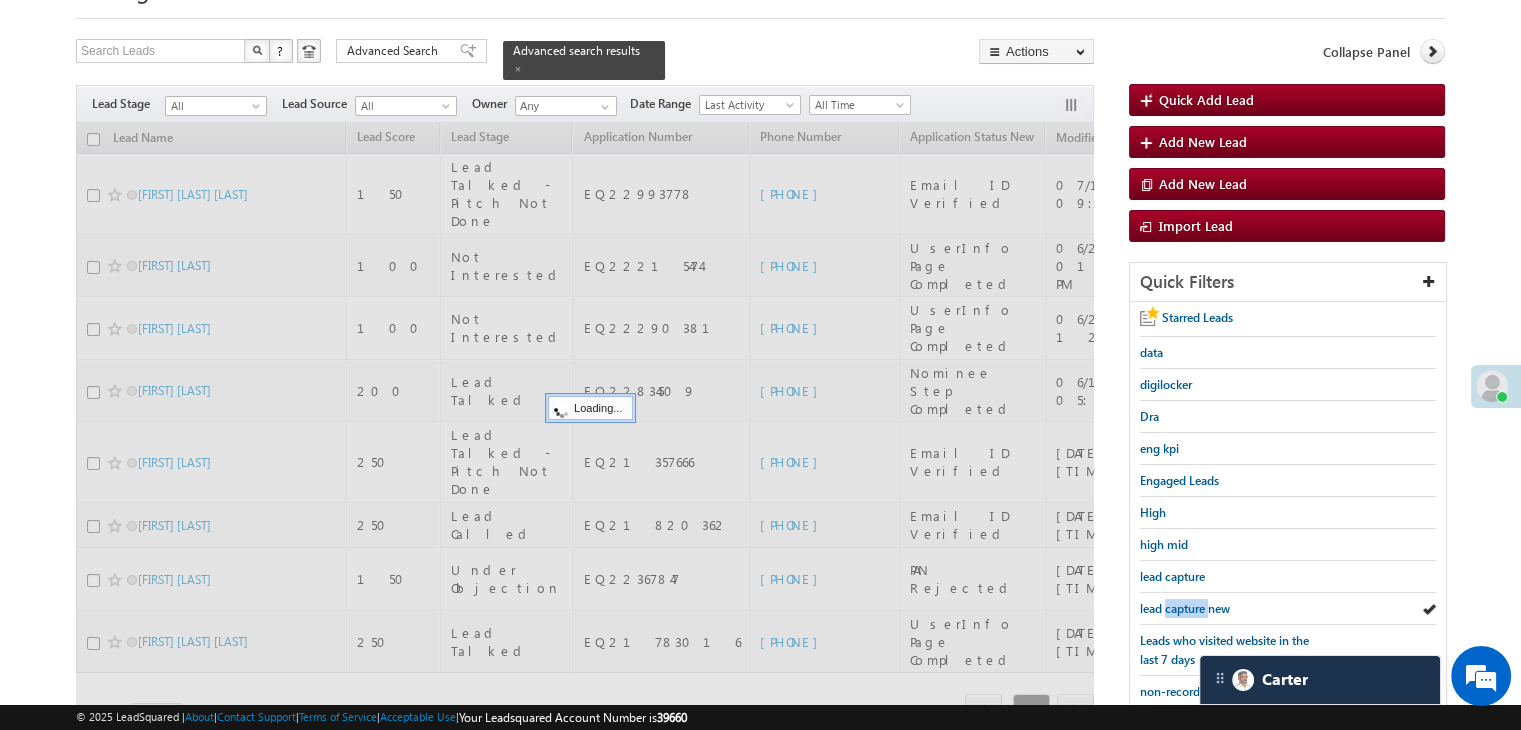 click on "lead capture new" at bounding box center [1185, 608] 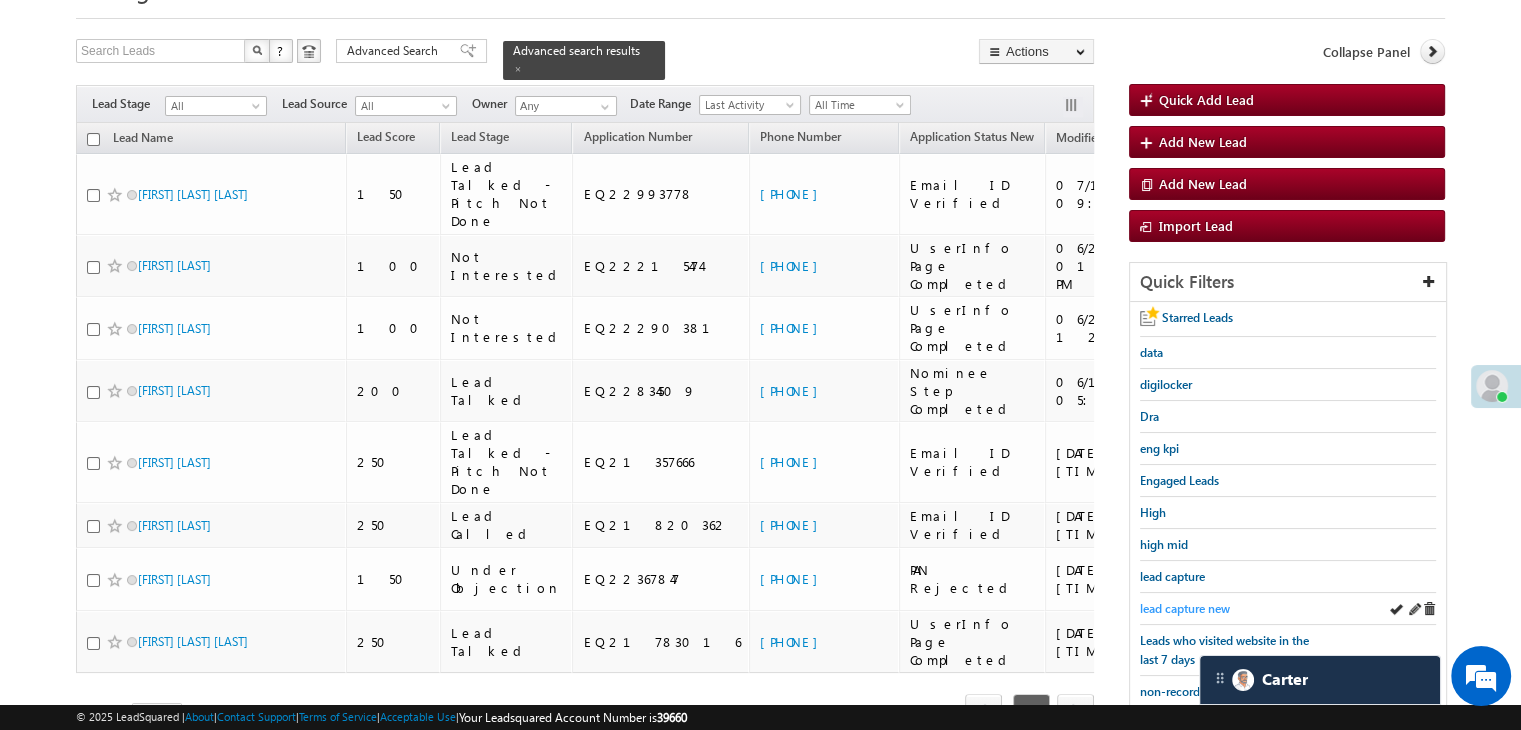 click on "lead capture new" at bounding box center (1185, 608) 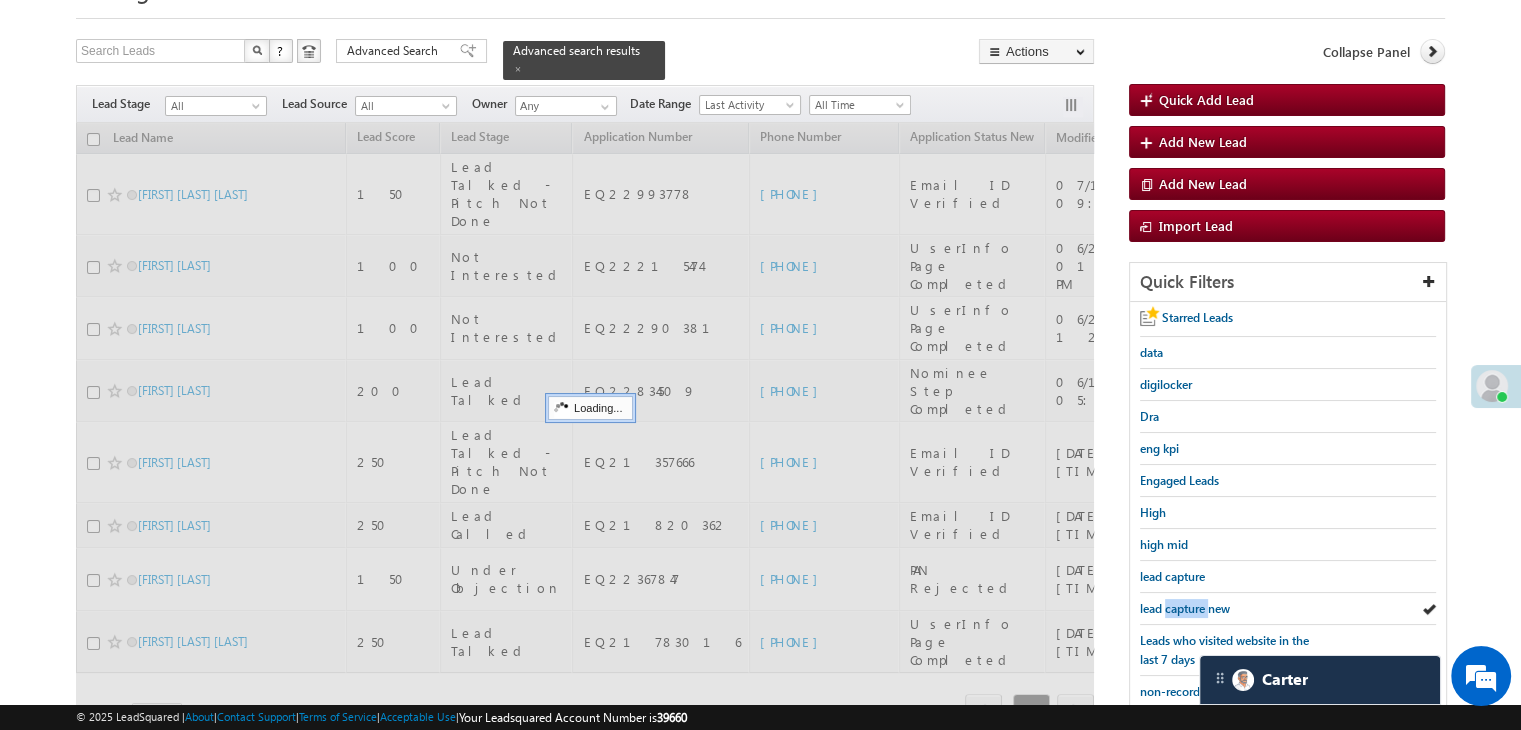 click on "lead capture new" at bounding box center [1185, 608] 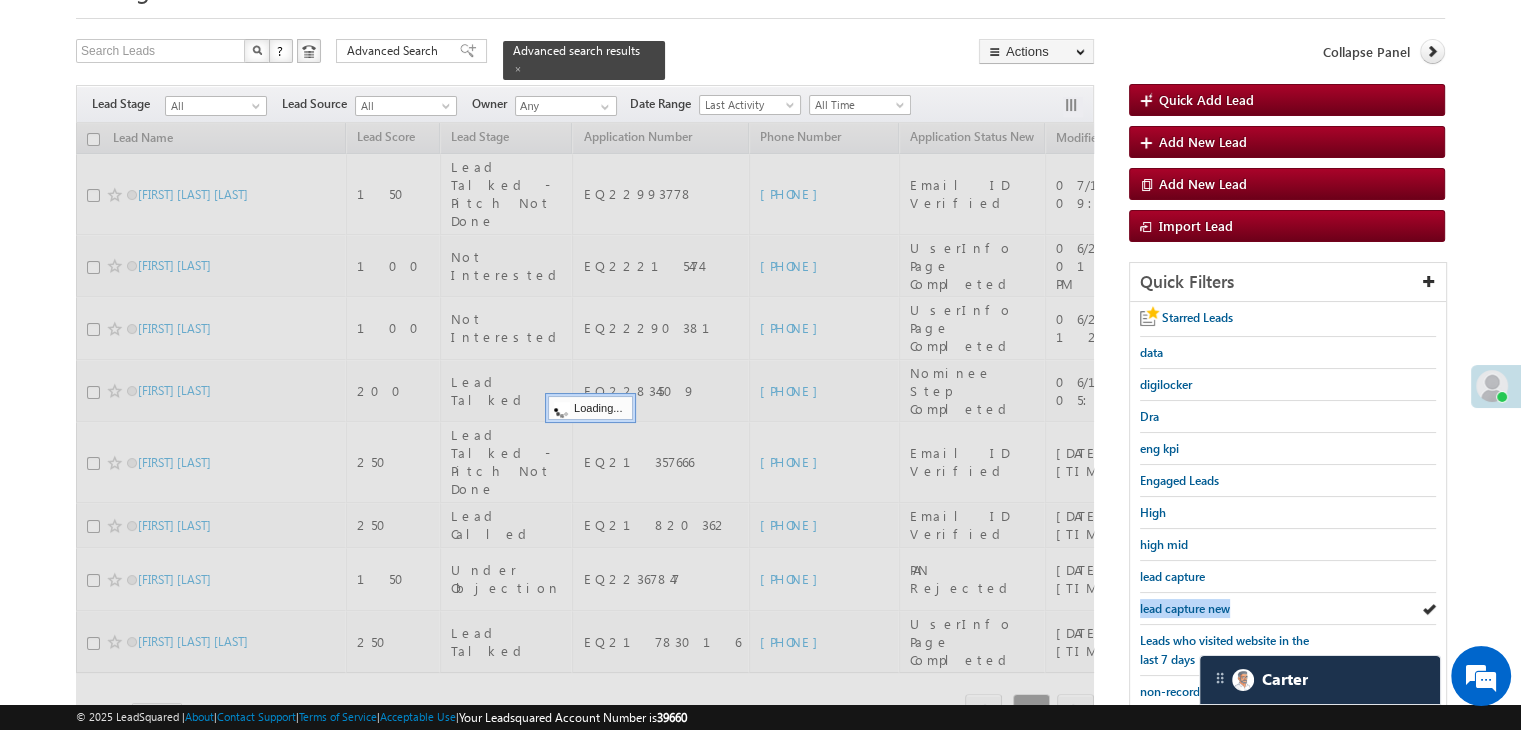 click on "lead capture new" at bounding box center [1185, 608] 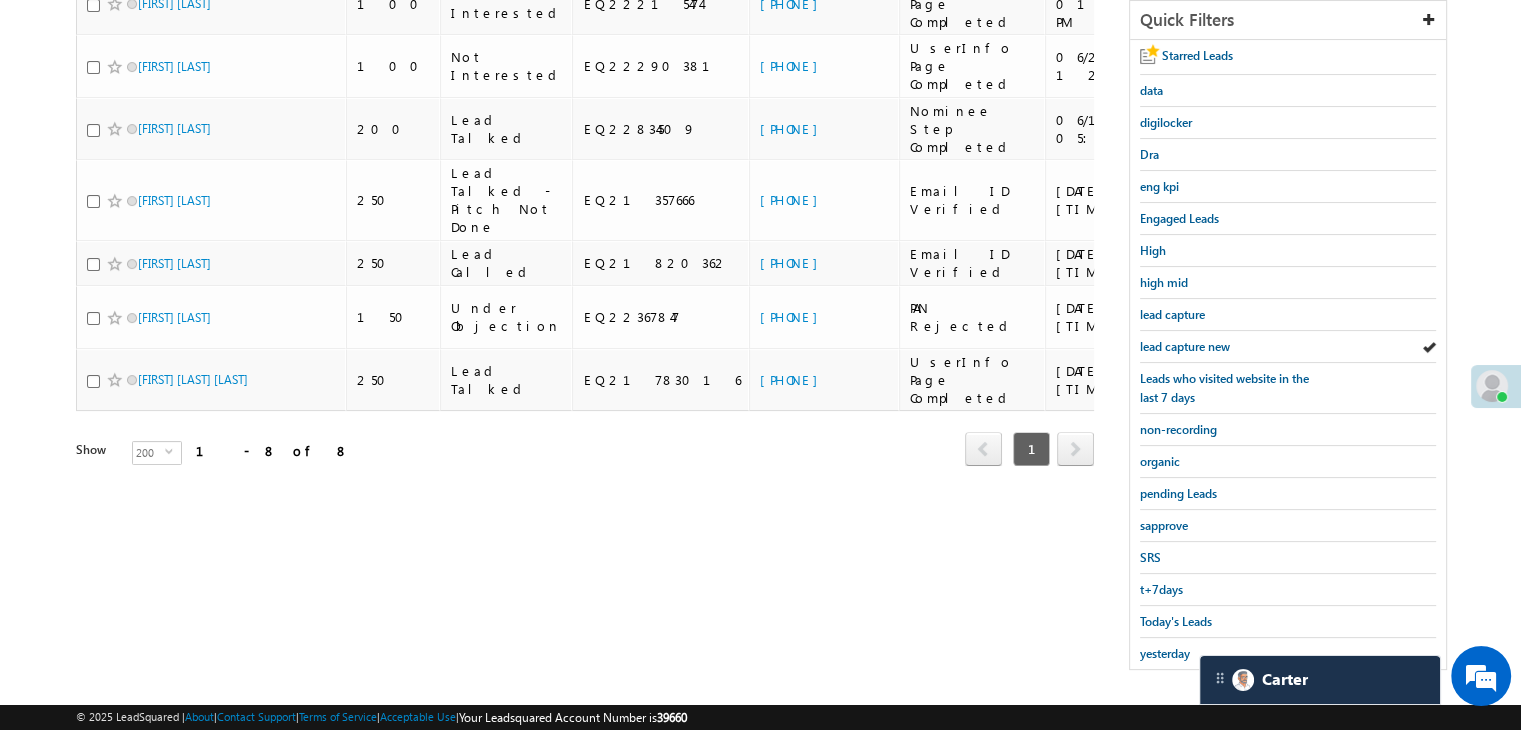 scroll, scrollTop: 363, scrollLeft: 0, axis: vertical 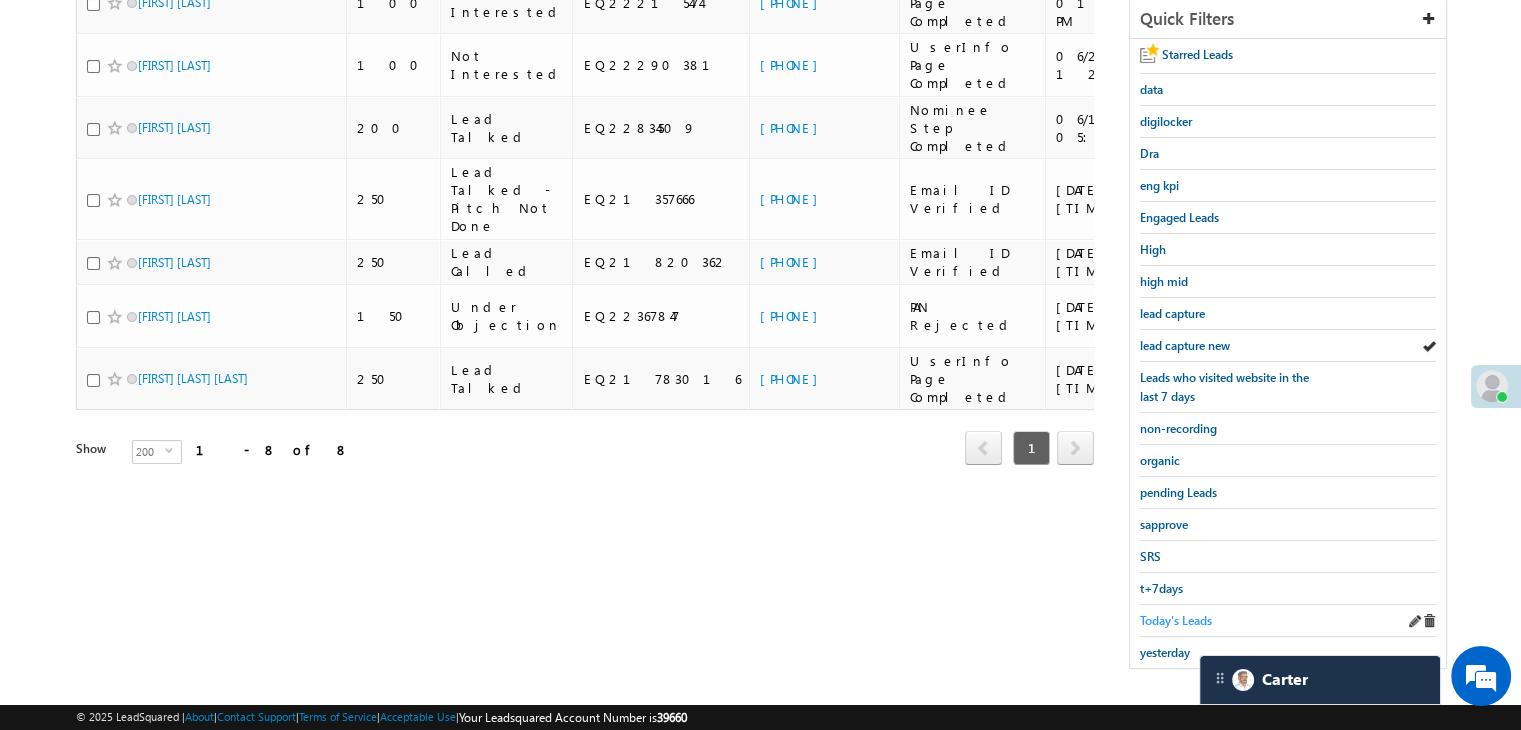 click on "Today's Leads" at bounding box center (1176, 620) 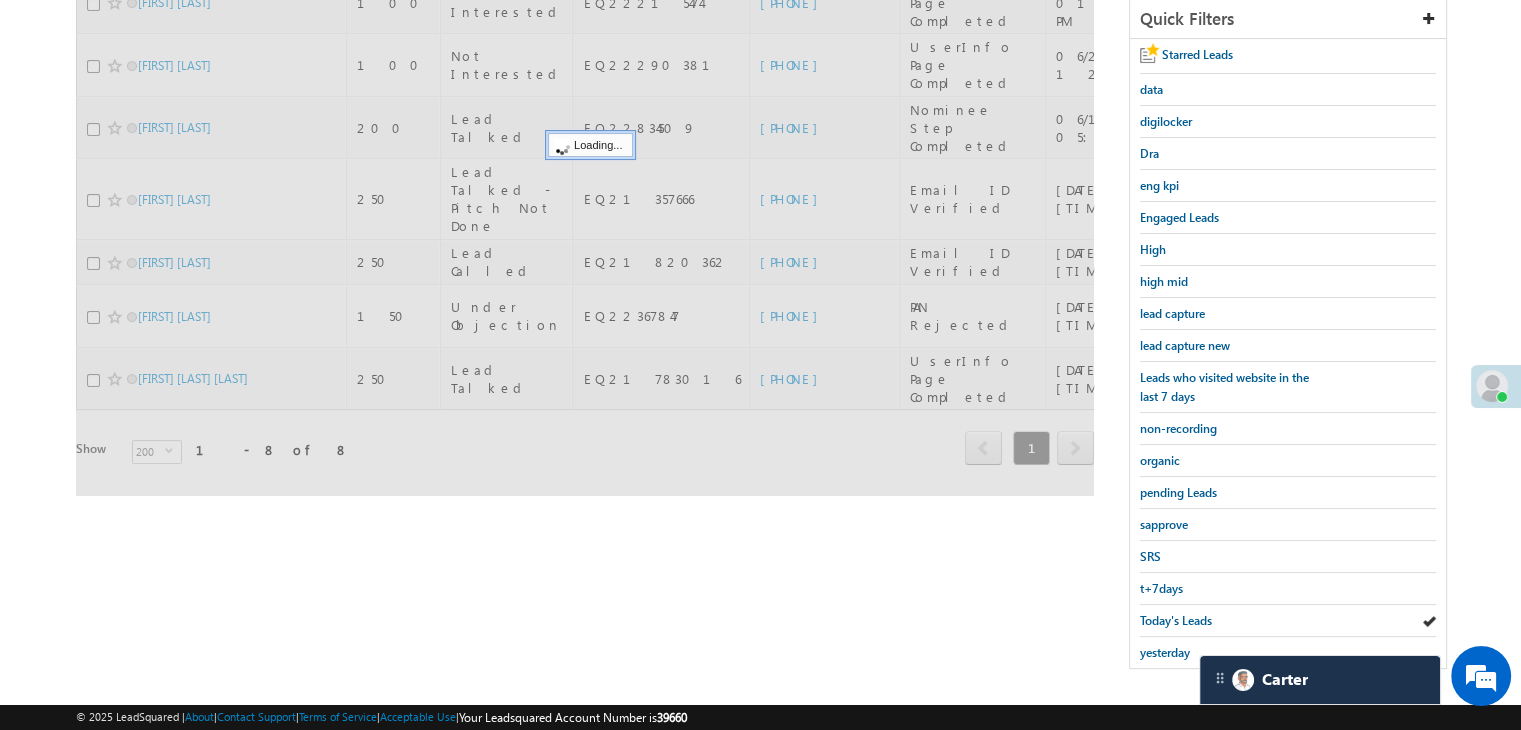 scroll, scrollTop: 163, scrollLeft: 0, axis: vertical 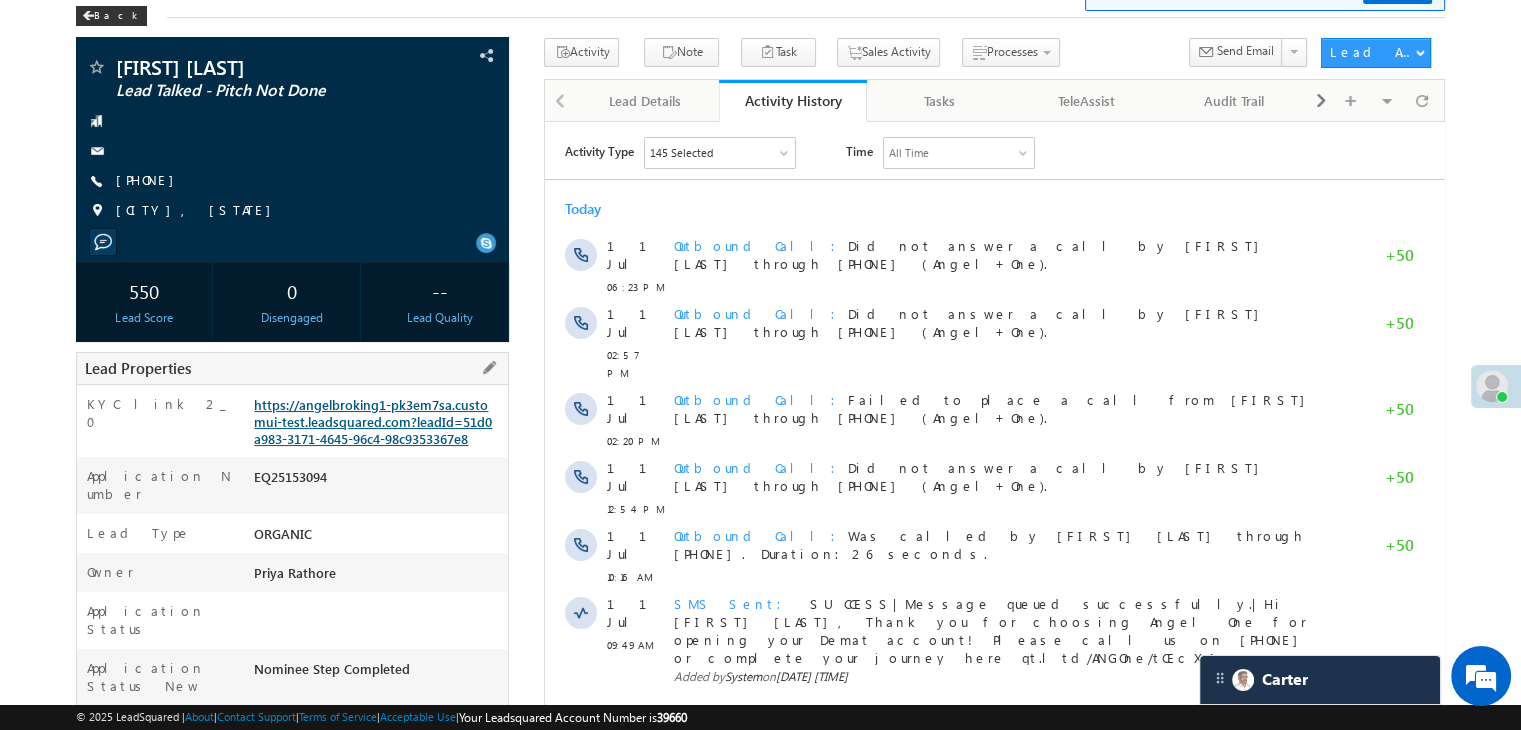click on "https://angelbroking1-pk3em7sa.customui-test.leadsquared.com?leadId=51d0a983-3171-4645-96c4-98c9353367e8" at bounding box center (373, 421) 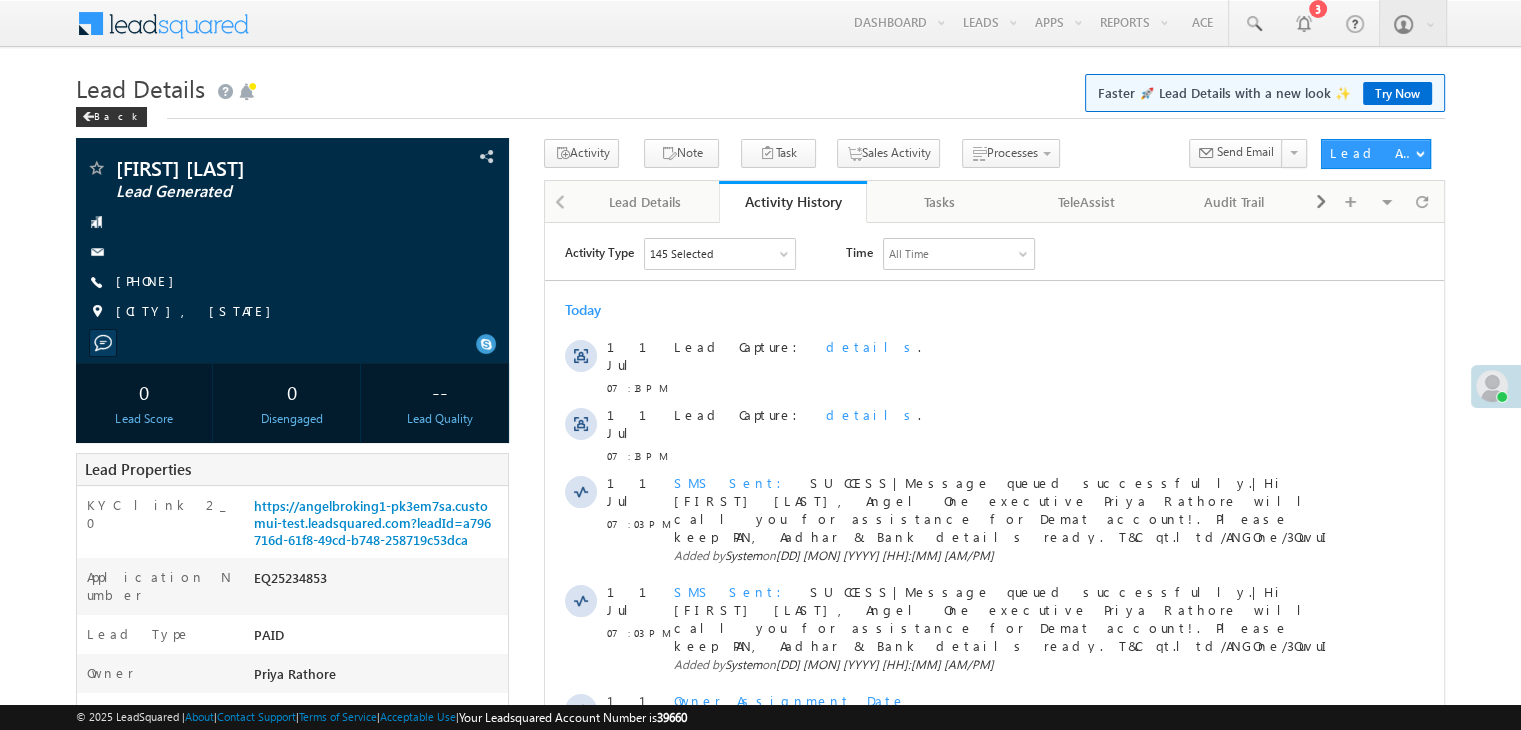 scroll, scrollTop: 0, scrollLeft: 0, axis: both 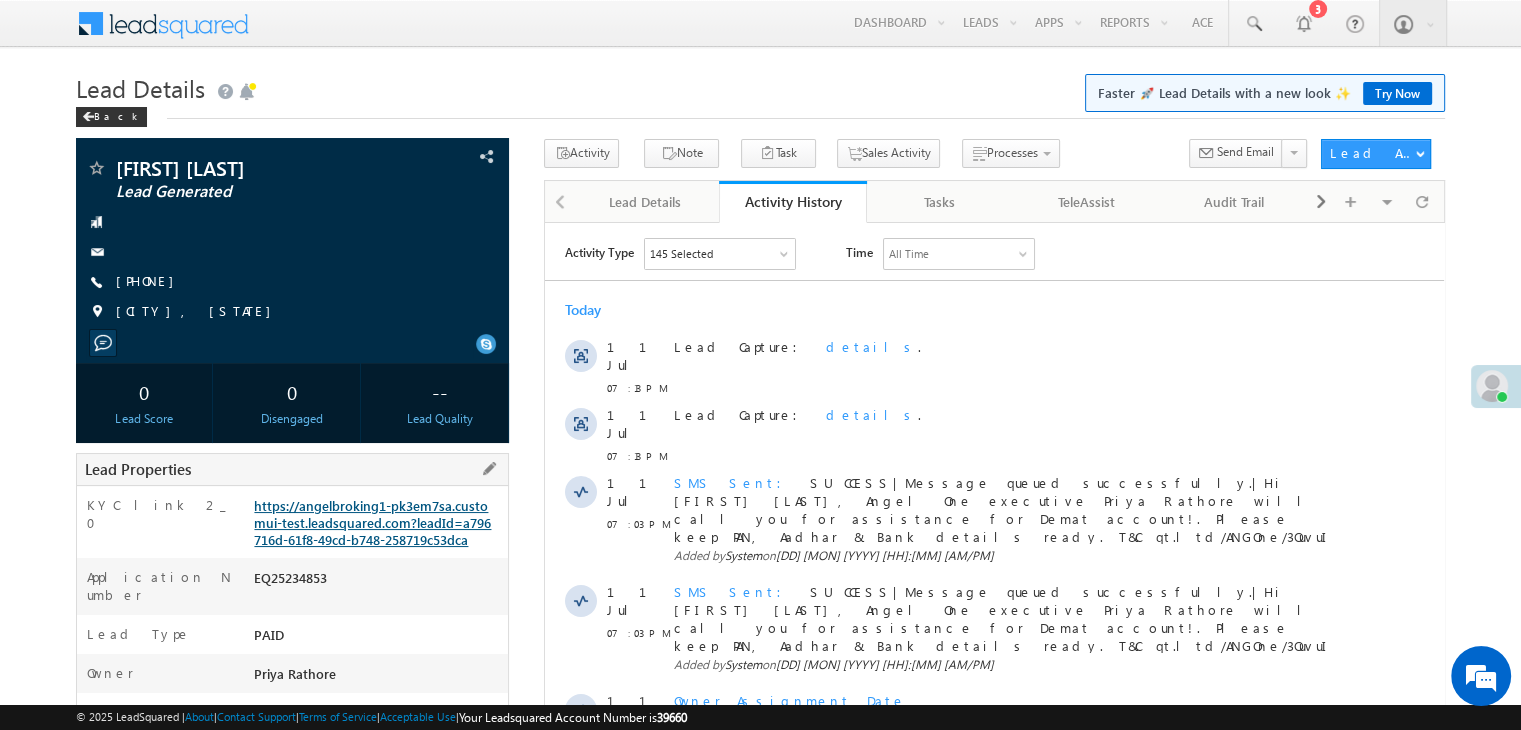 click on "https://angelbroking1-pk3em7sa.customui-test.leadsquared.com?leadId=a796716d-61f8-49cd-b748-258719c53dca" at bounding box center (372, 522) 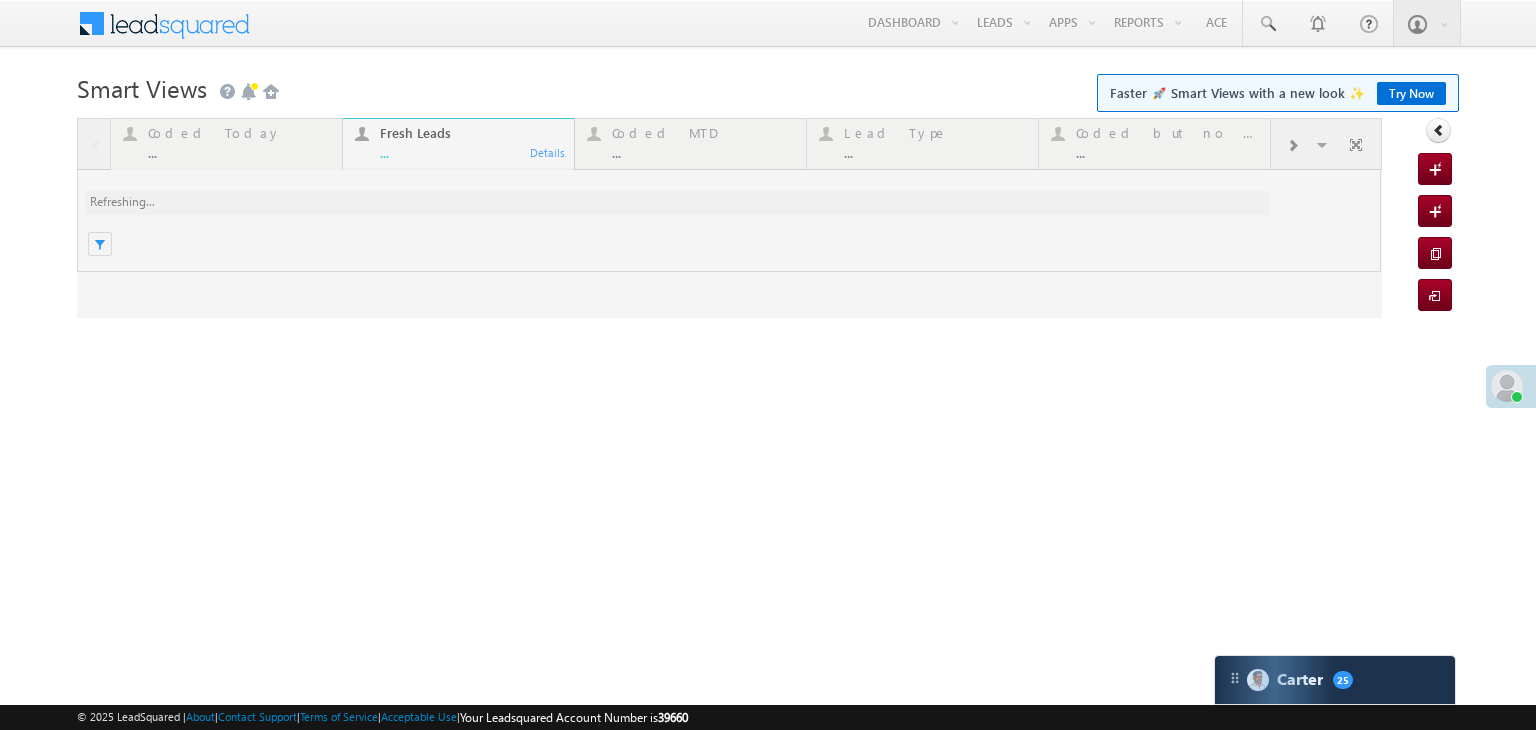 scroll, scrollTop: 0, scrollLeft: 0, axis: both 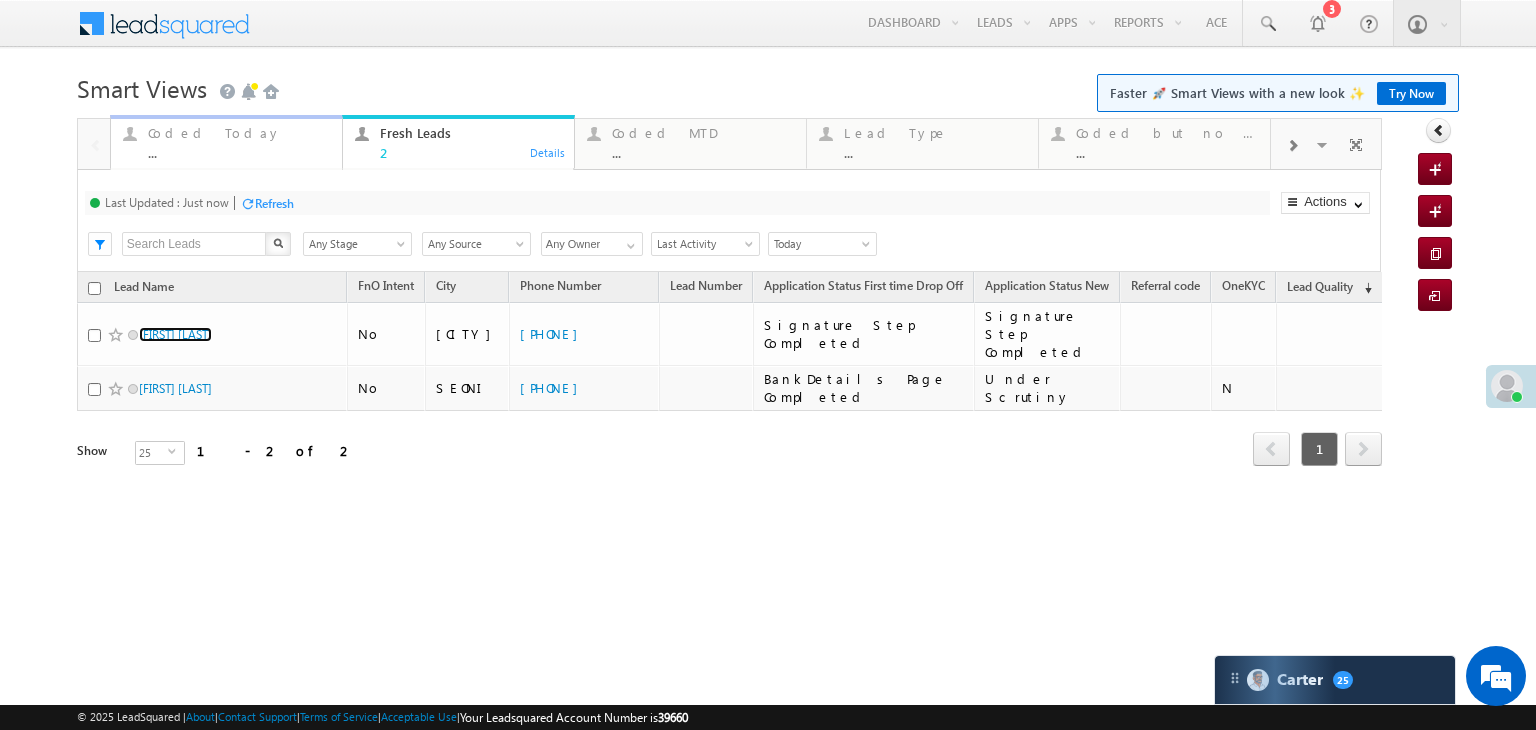 click on "Coded Today ..." at bounding box center [239, 140] 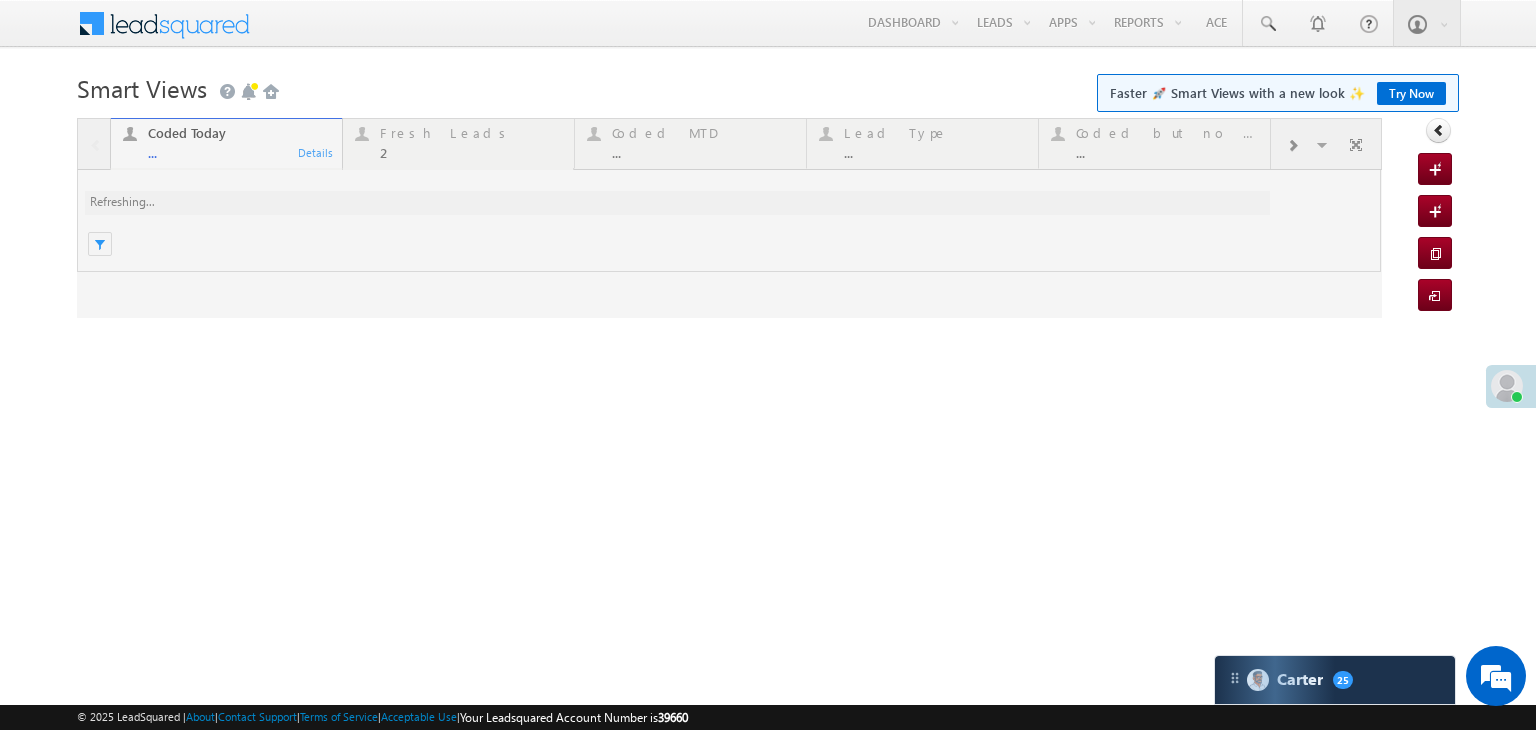 scroll, scrollTop: 0, scrollLeft: 0, axis: both 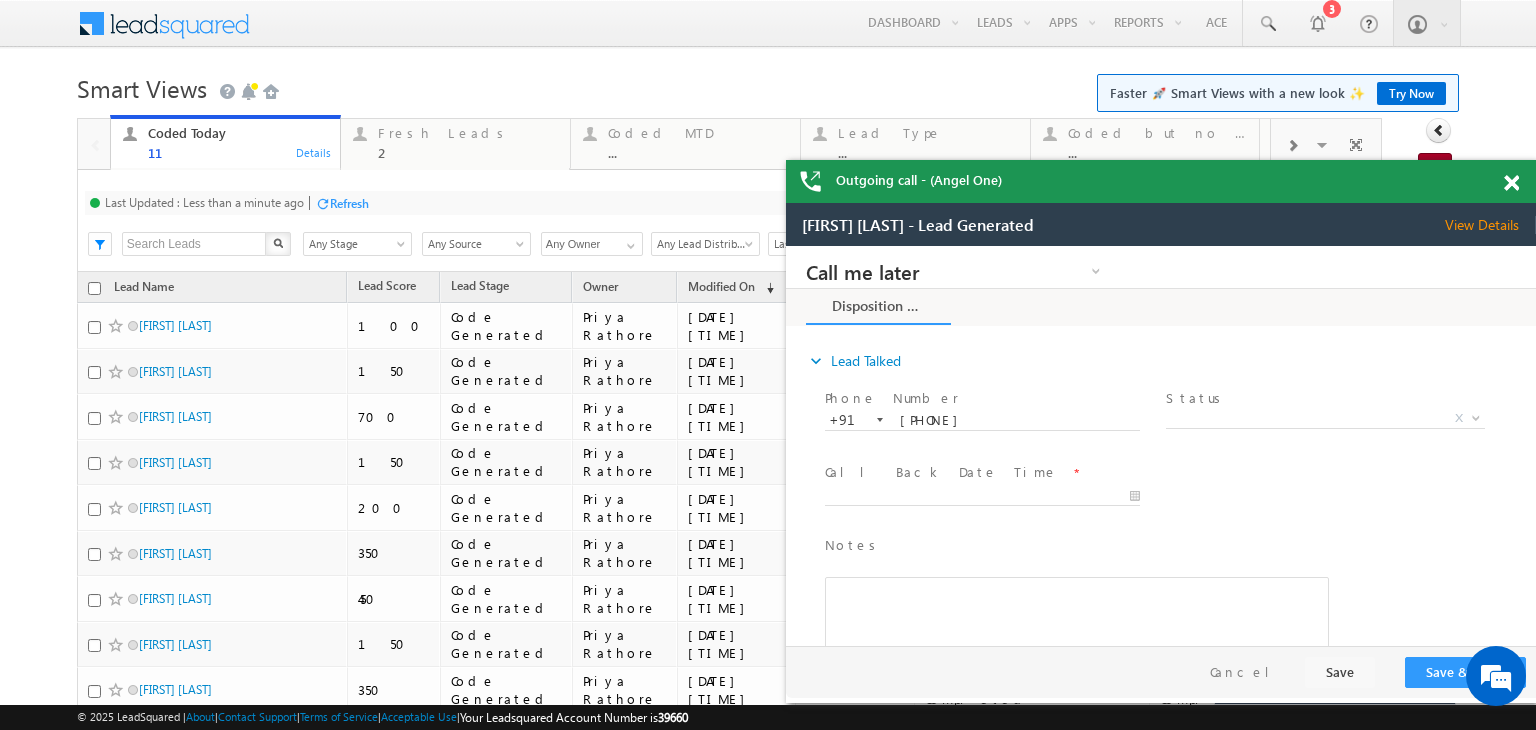 click at bounding box center [1511, 183] 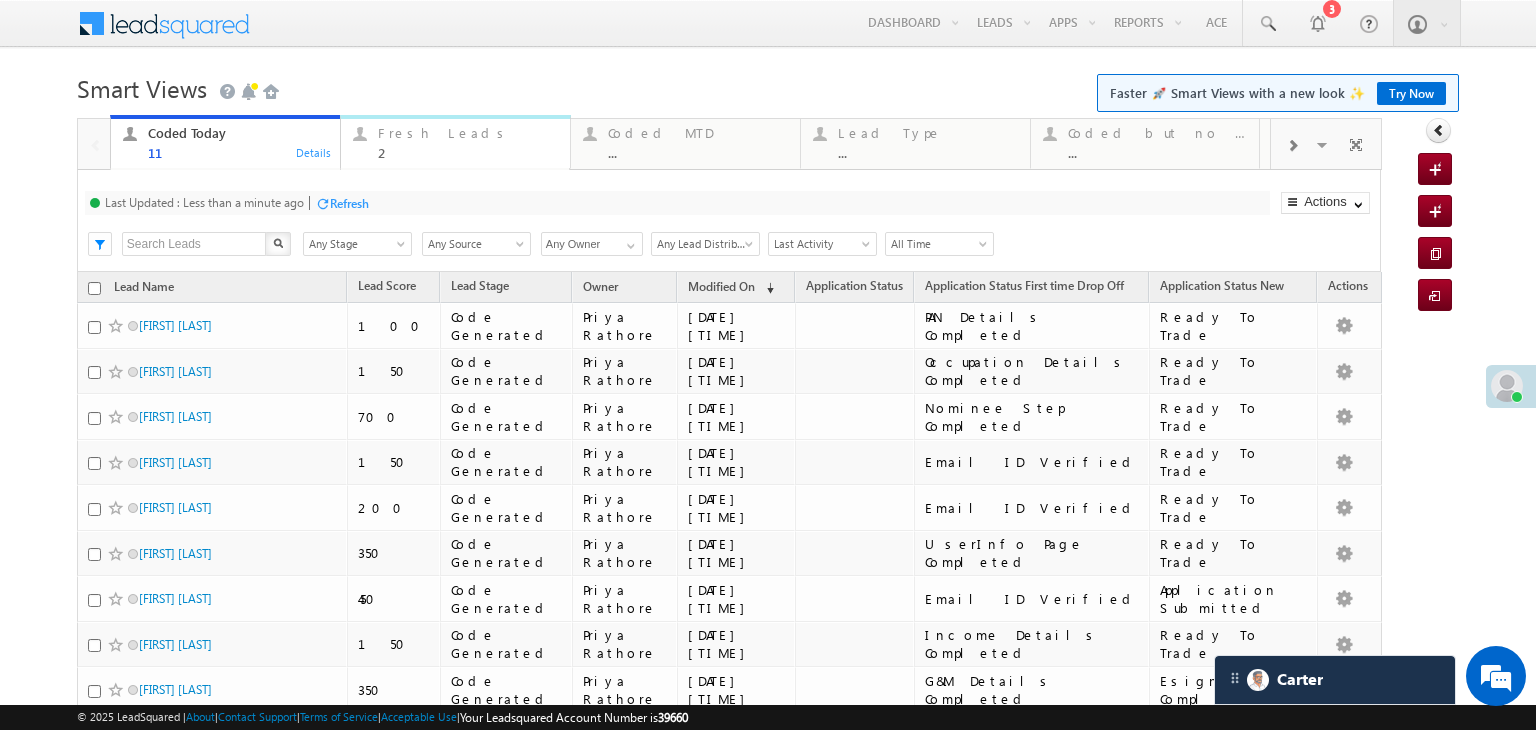 click on "2" at bounding box center (468, 152) 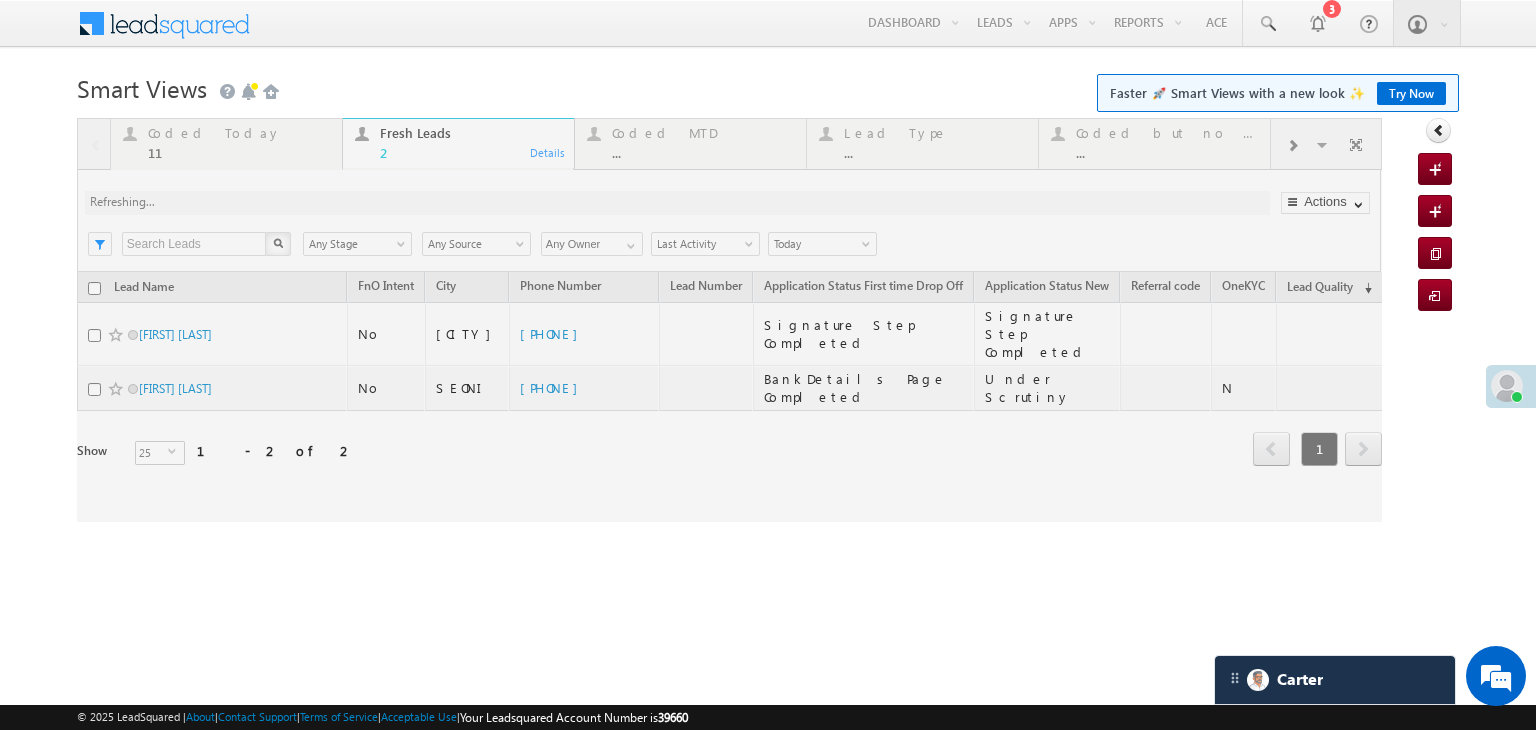 click at bounding box center [729, 320] 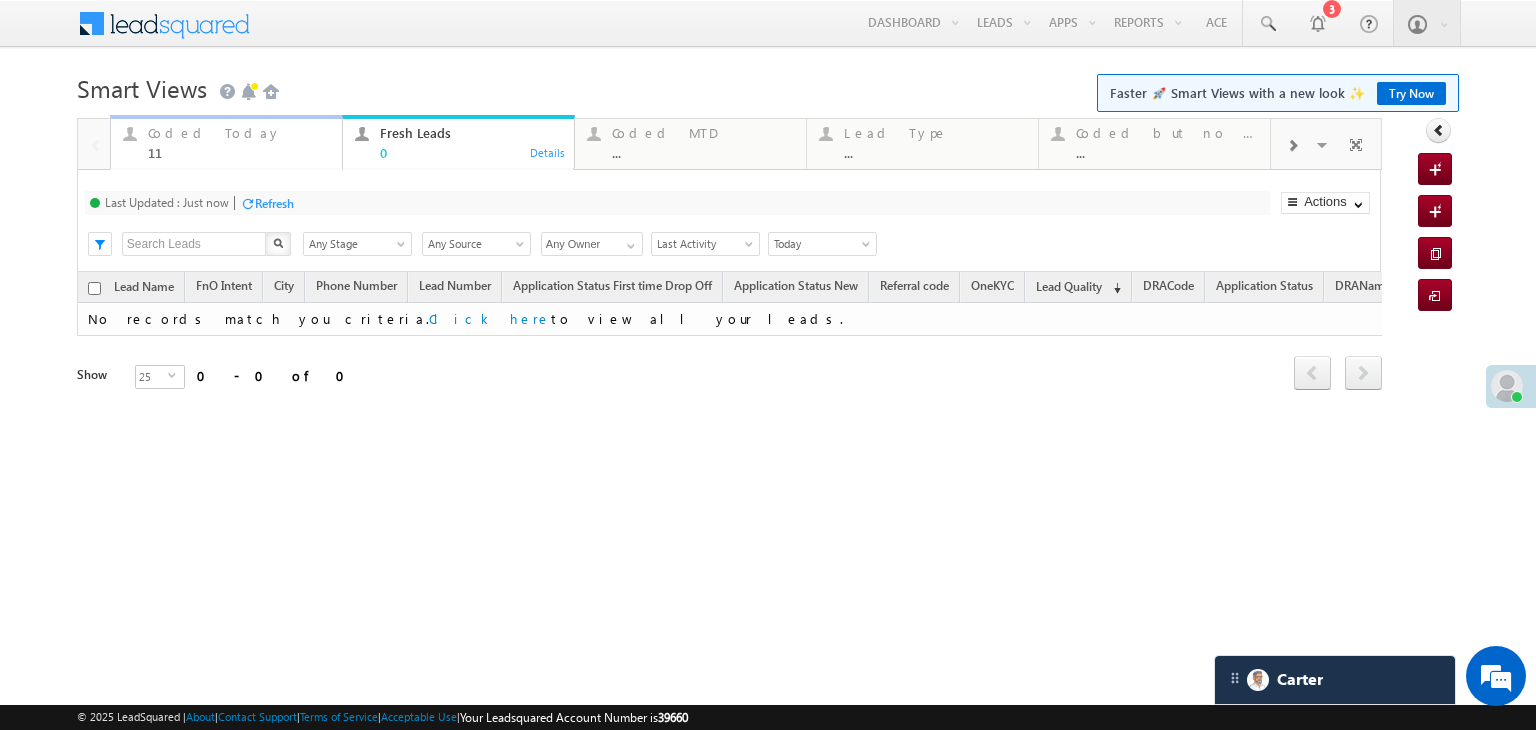click on "Coded Today 11" at bounding box center [239, 140] 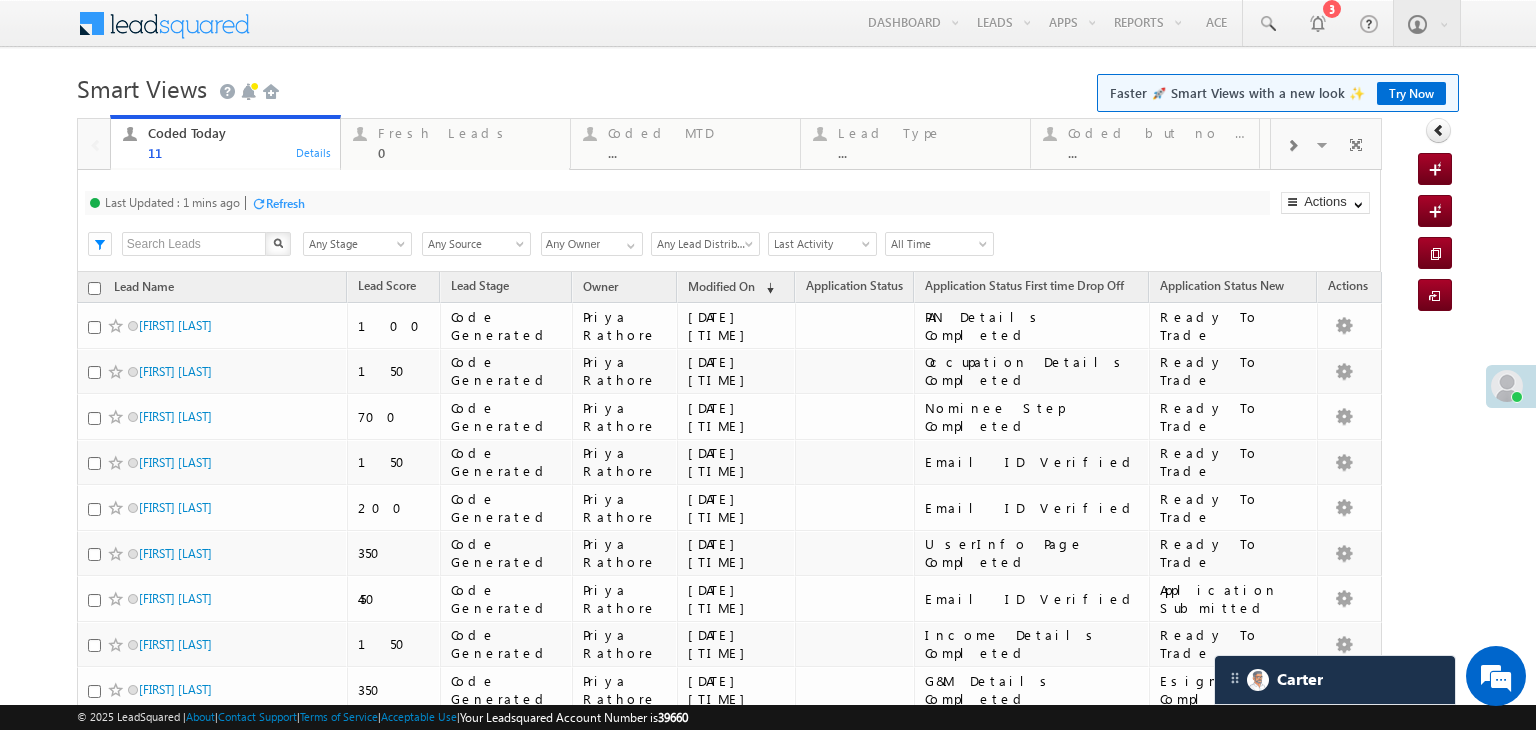 click on "Refresh" at bounding box center (285, 203) 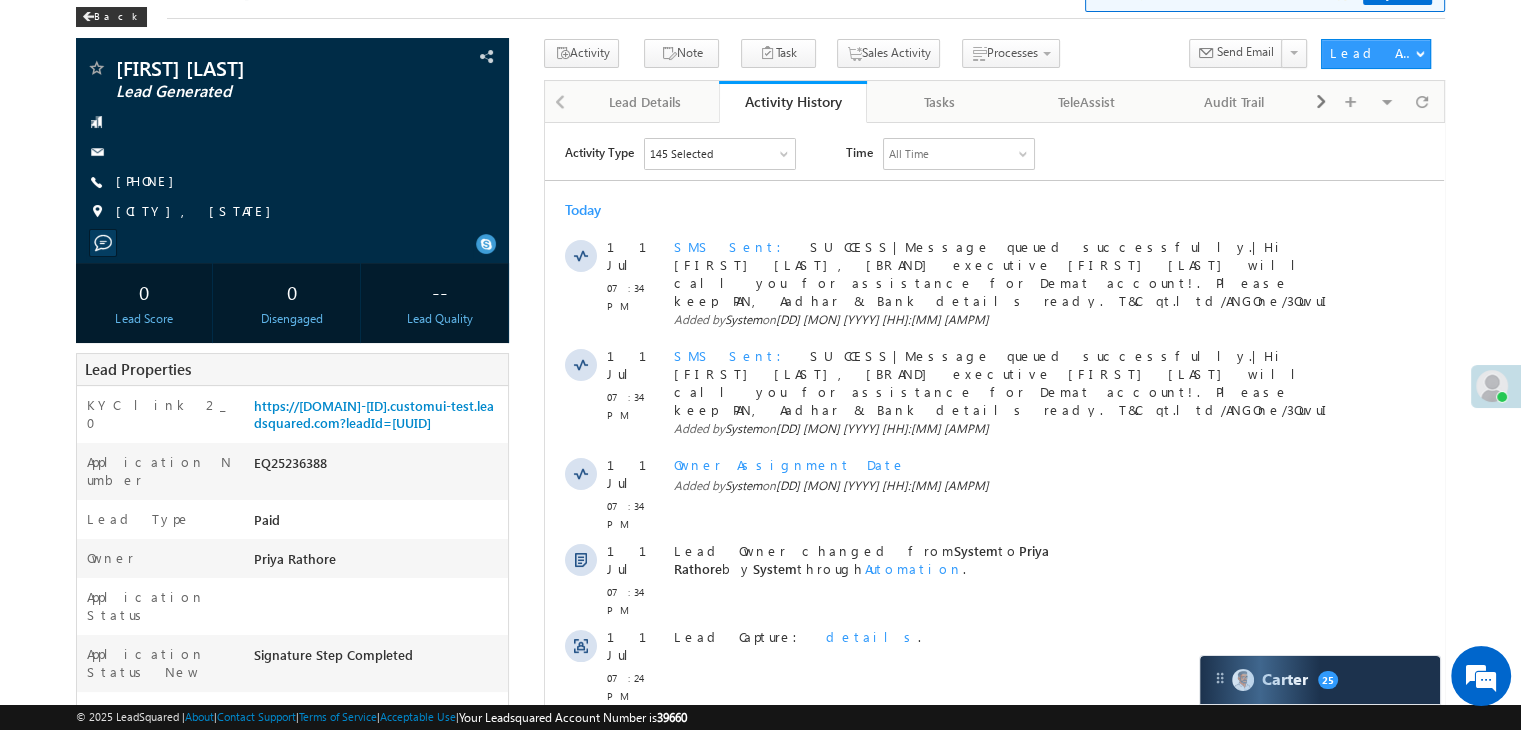 scroll, scrollTop: 100, scrollLeft: 0, axis: vertical 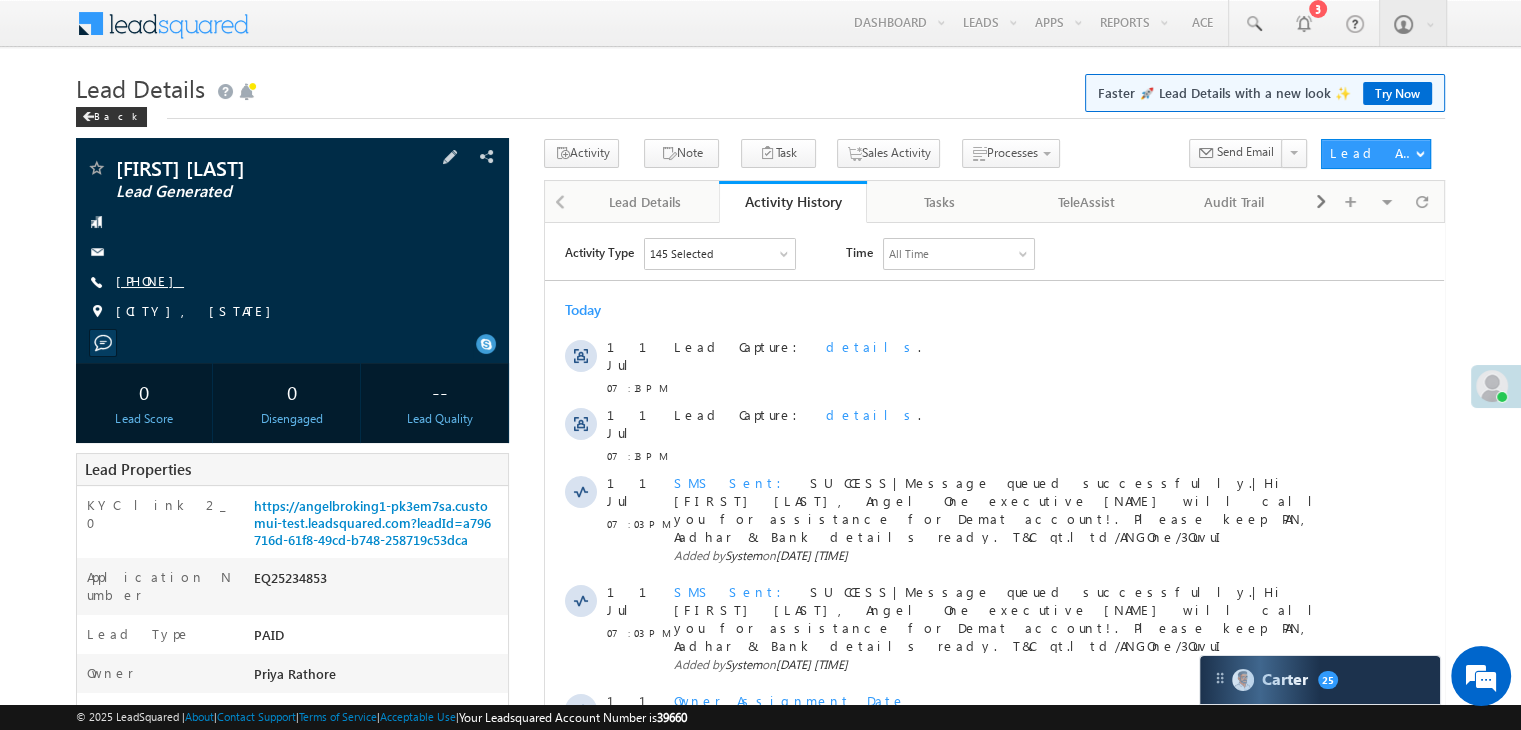 click on "[PHONE]" at bounding box center (150, 280) 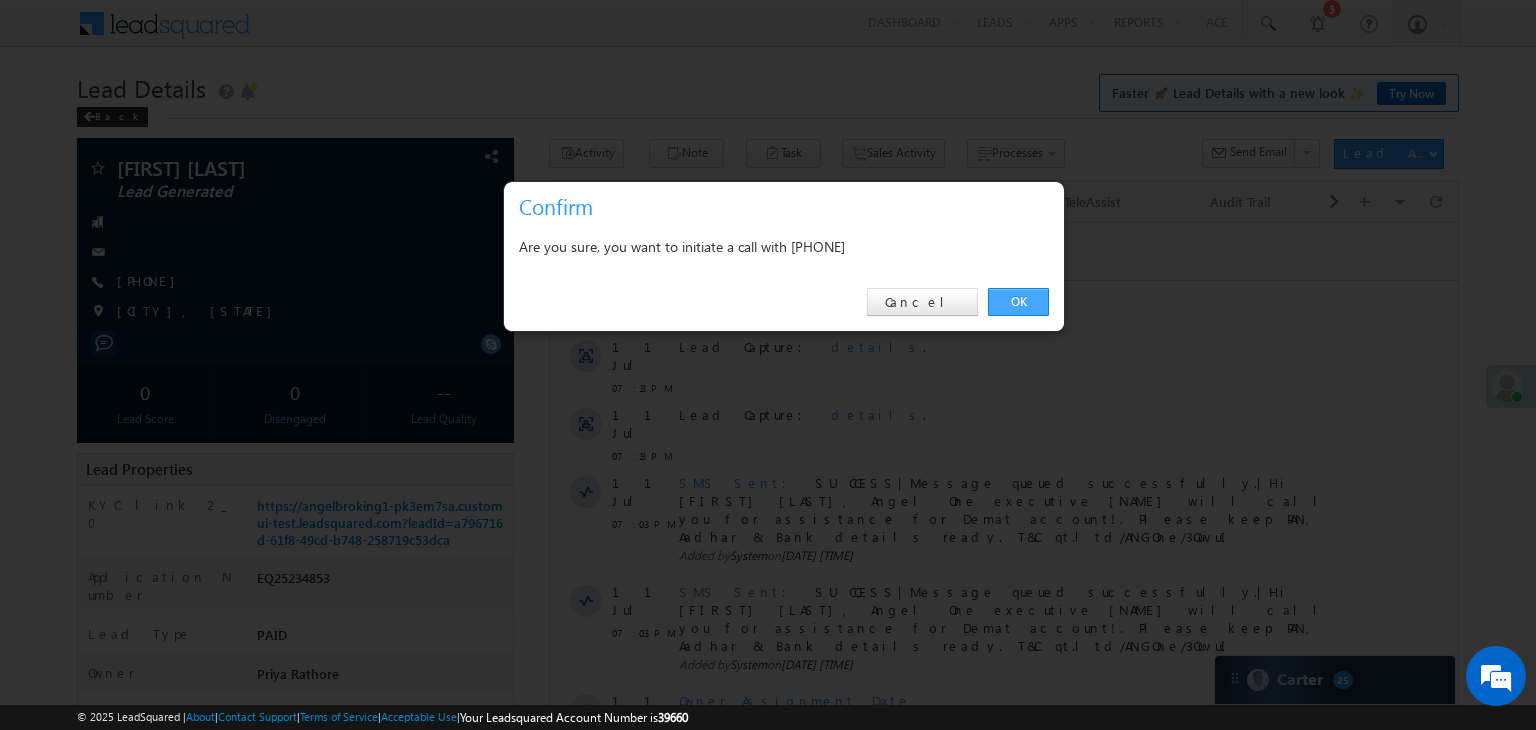 click on "OK" at bounding box center [1018, 302] 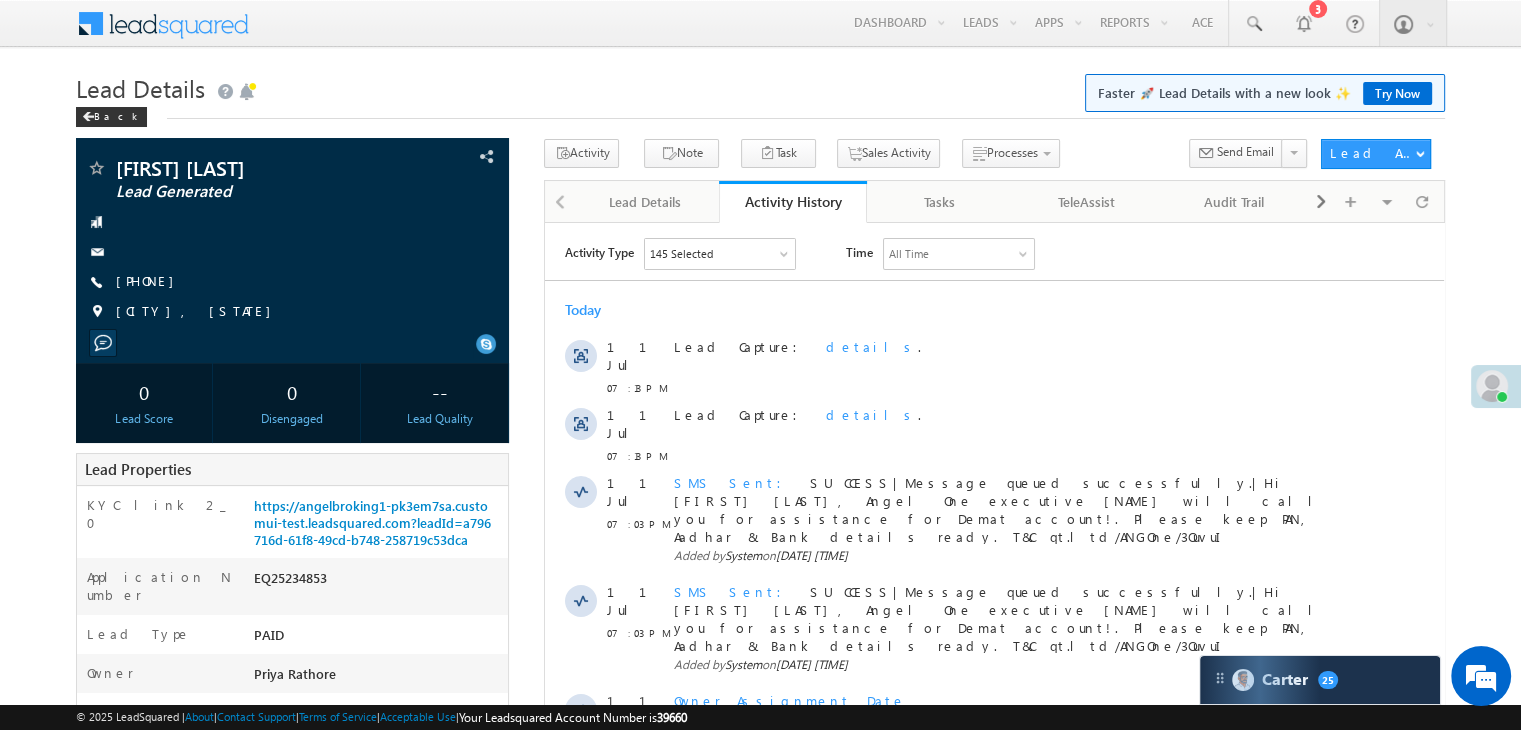 scroll, scrollTop: 0, scrollLeft: 0, axis: both 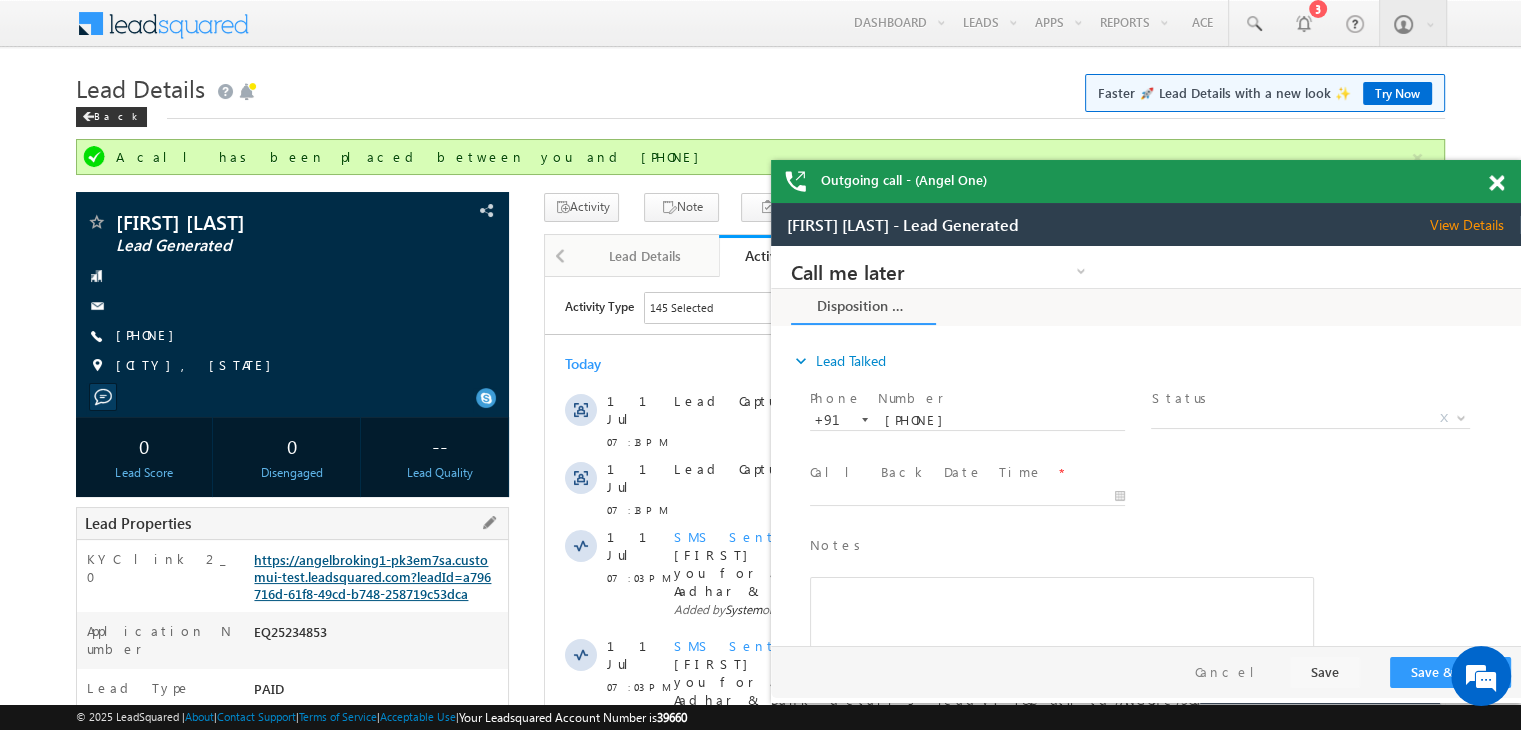 click on "https://angelbroking1-pk3em7sa.customui-test.leadsquared.com?leadId=a796716d-61f8-49cd-b748-258719c53dca" at bounding box center (372, 576) 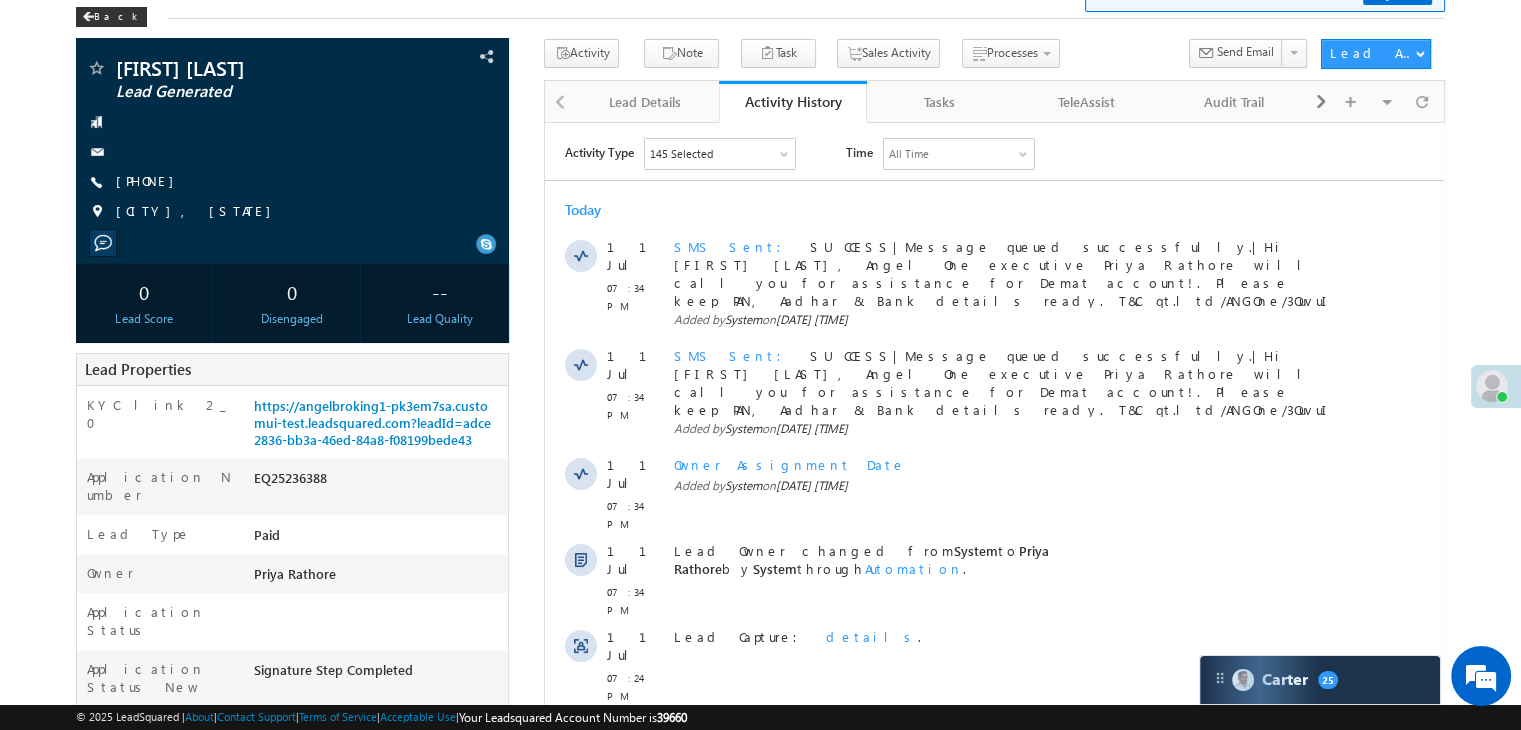 scroll, scrollTop: 0, scrollLeft: 0, axis: both 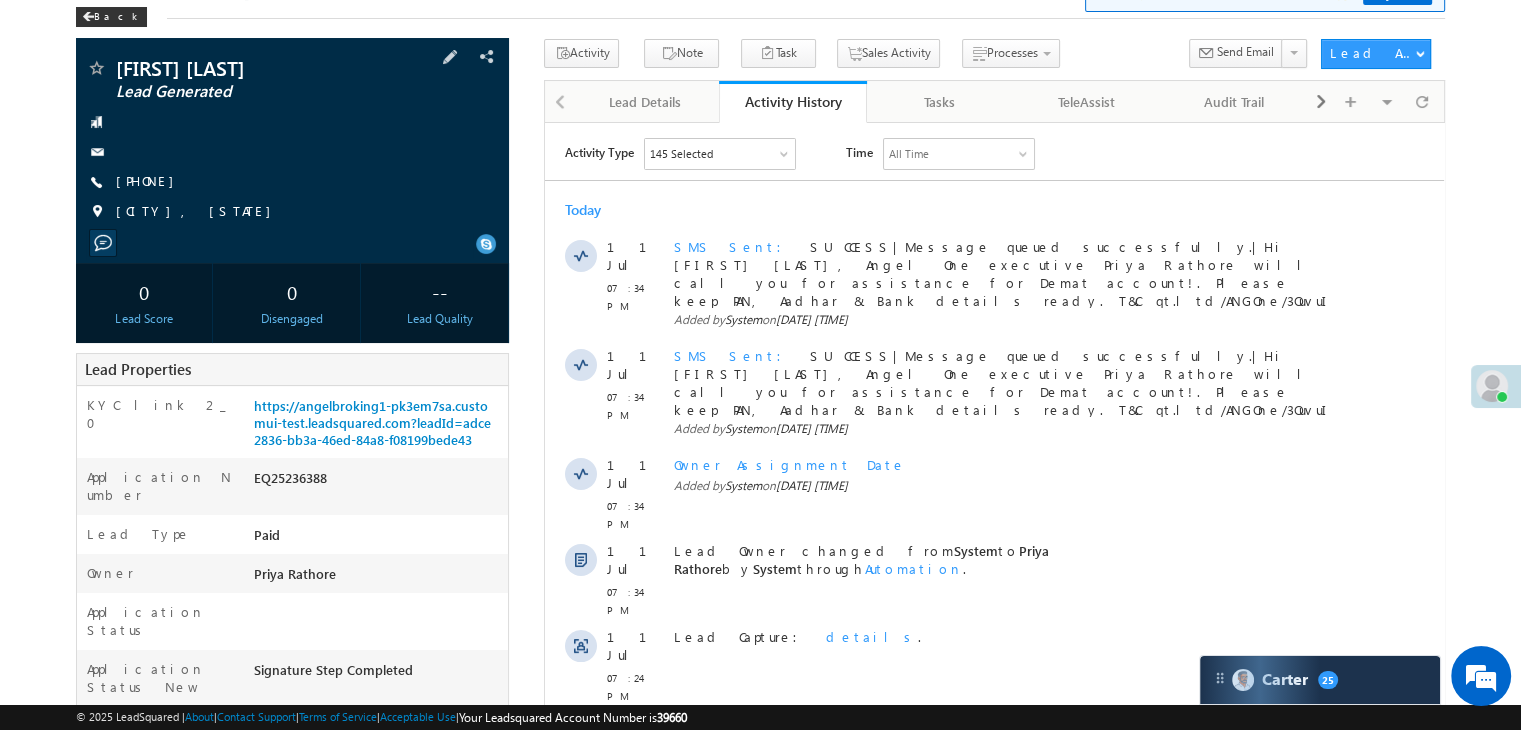 click on "Himanshu Jena
Lead Generated
+91-7608049456" at bounding box center [292, 145] 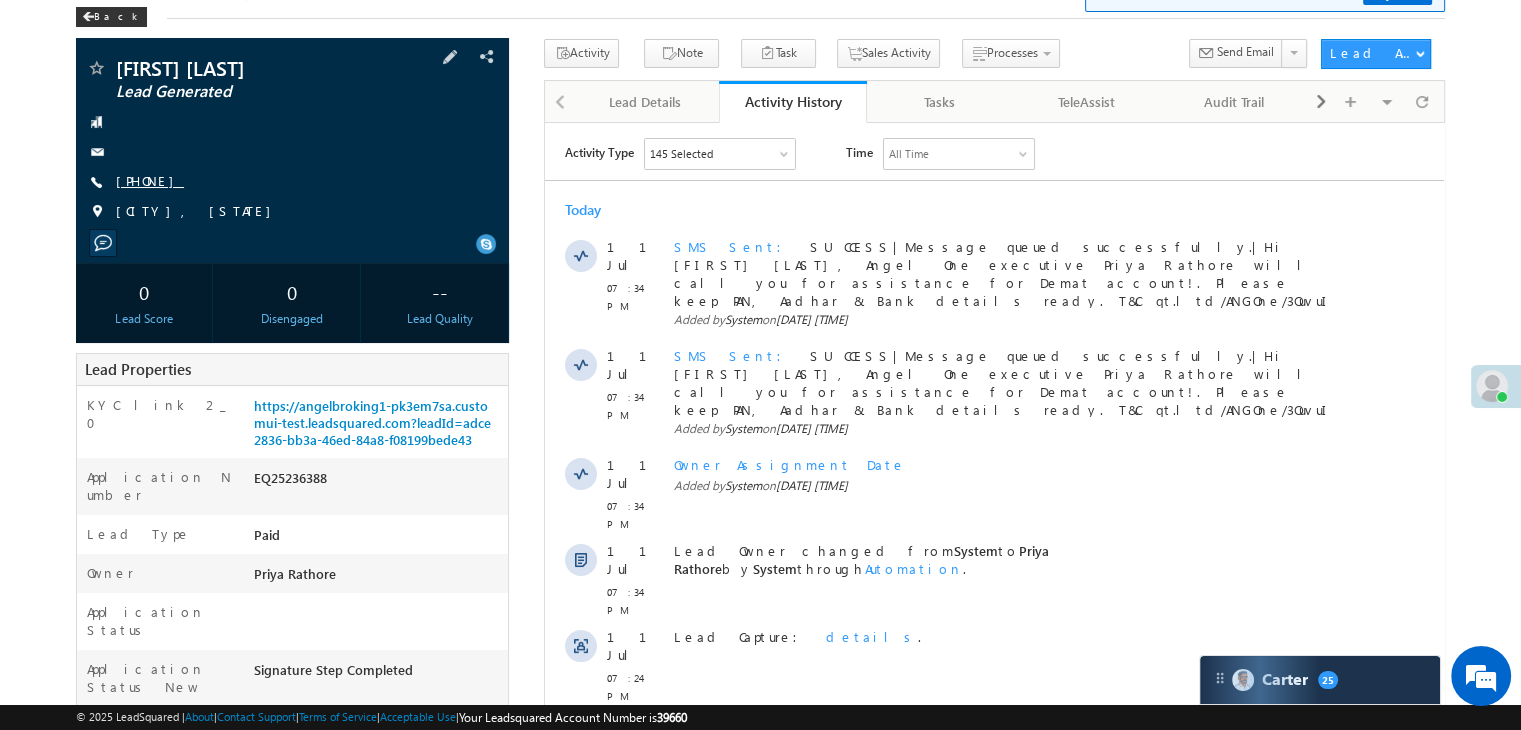 click on "+91-7608049456" at bounding box center [150, 180] 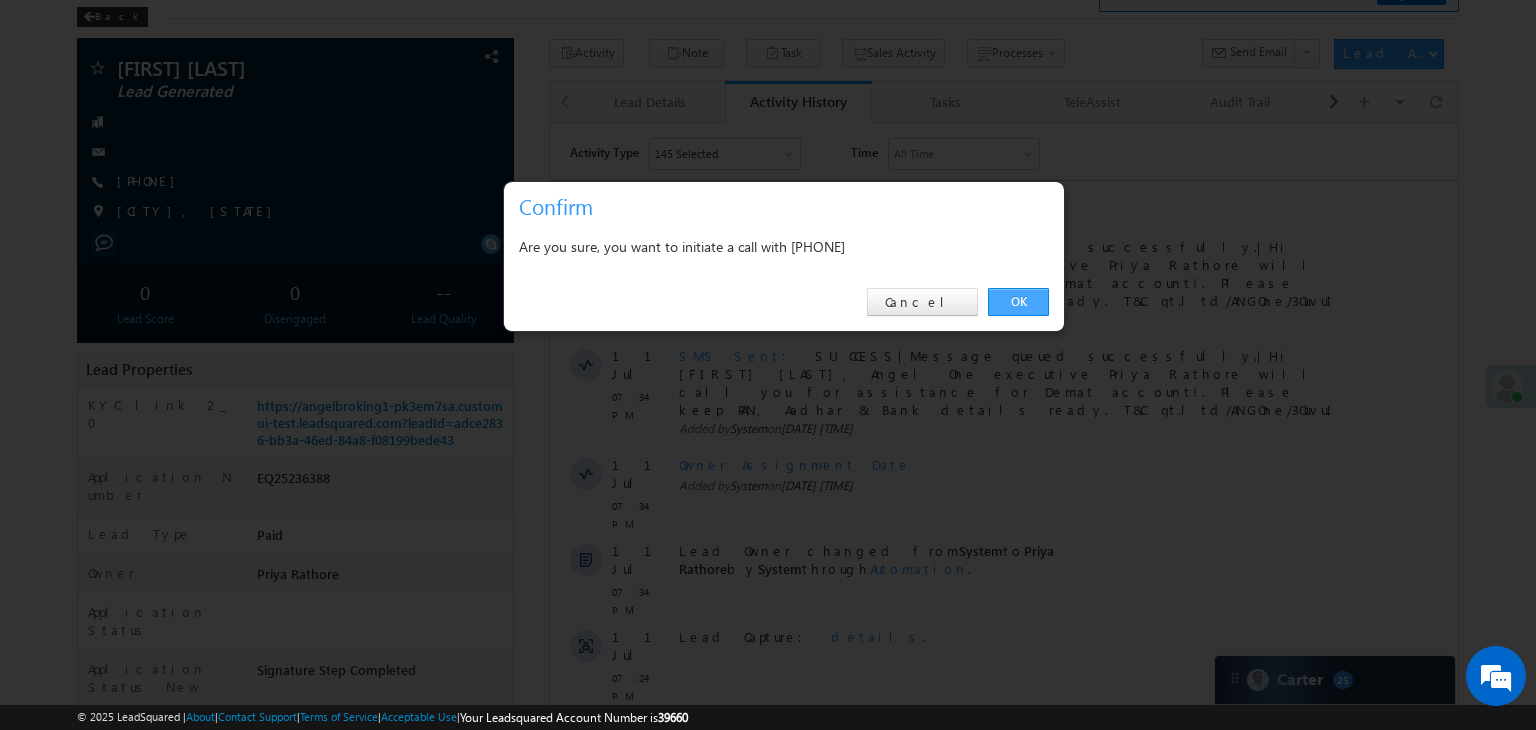 click on "OK" at bounding box center (1018, 302) 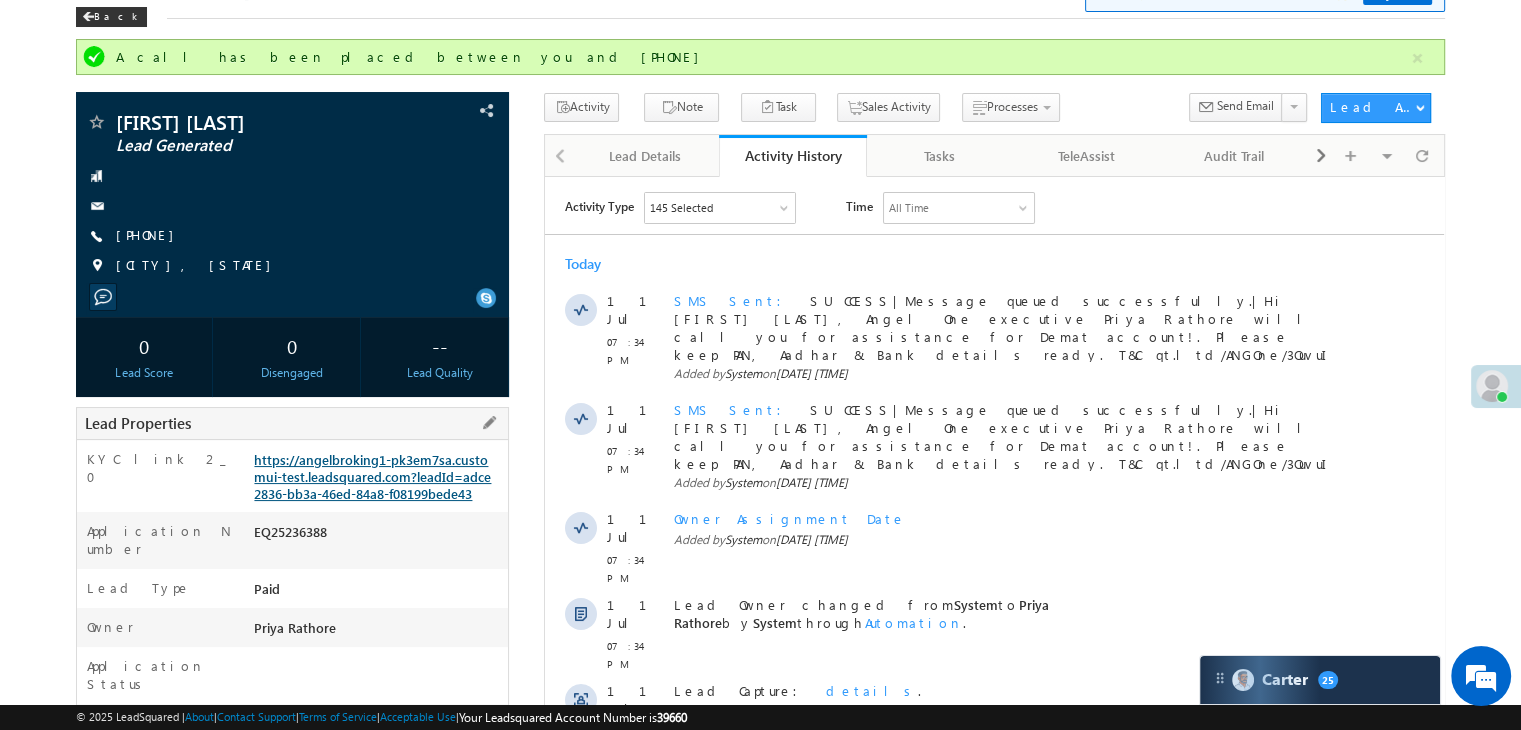 click on "https://angelbroking1-pk3em7sa.customui-test.leadsquared.com?leadId=adce2836-bb3a-46ed-84a8-f08199bede43" at bounding box center [372, 476] 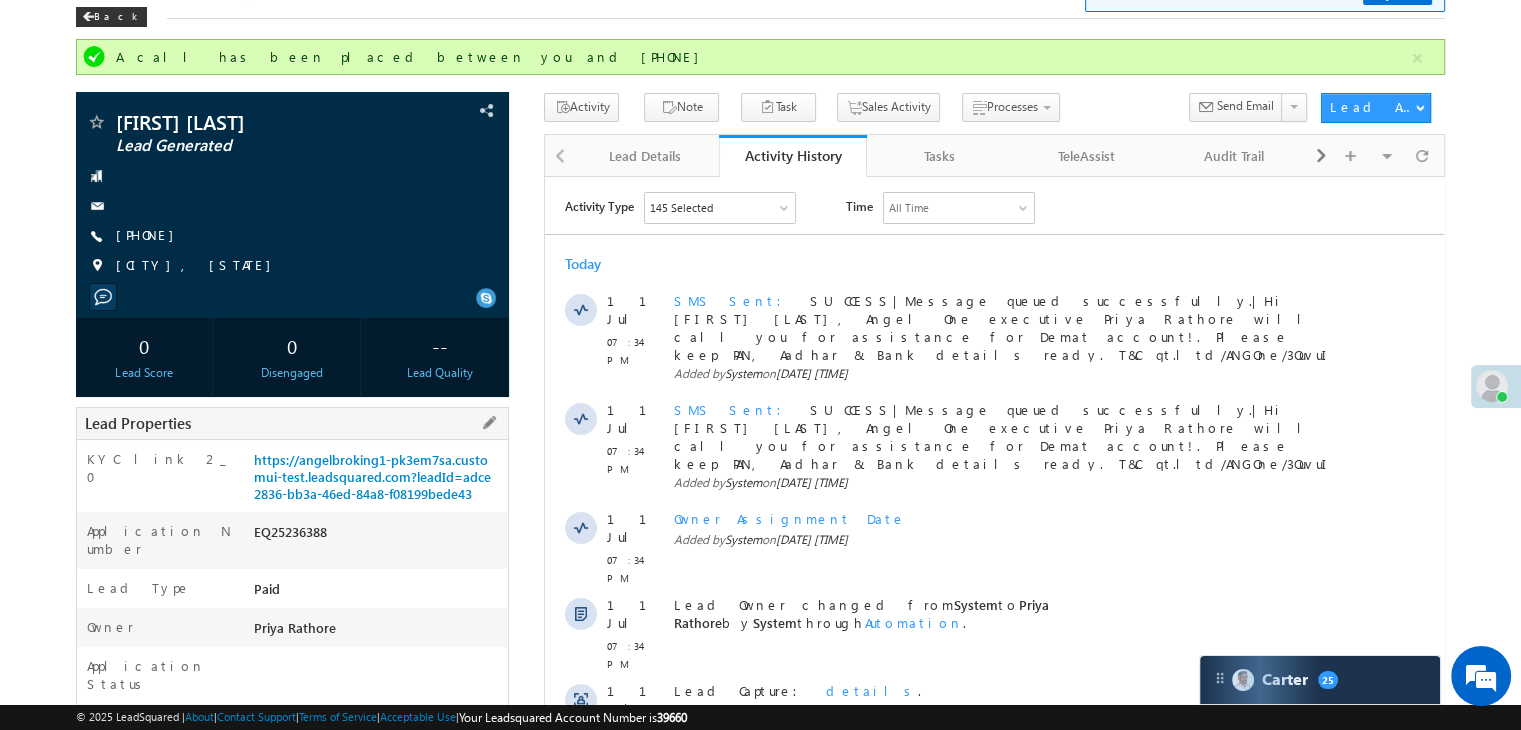 drag, startPoint x: 252, startPoint y: 465, endPoint x: 454, endPoint y: 507, distance: 206.32014 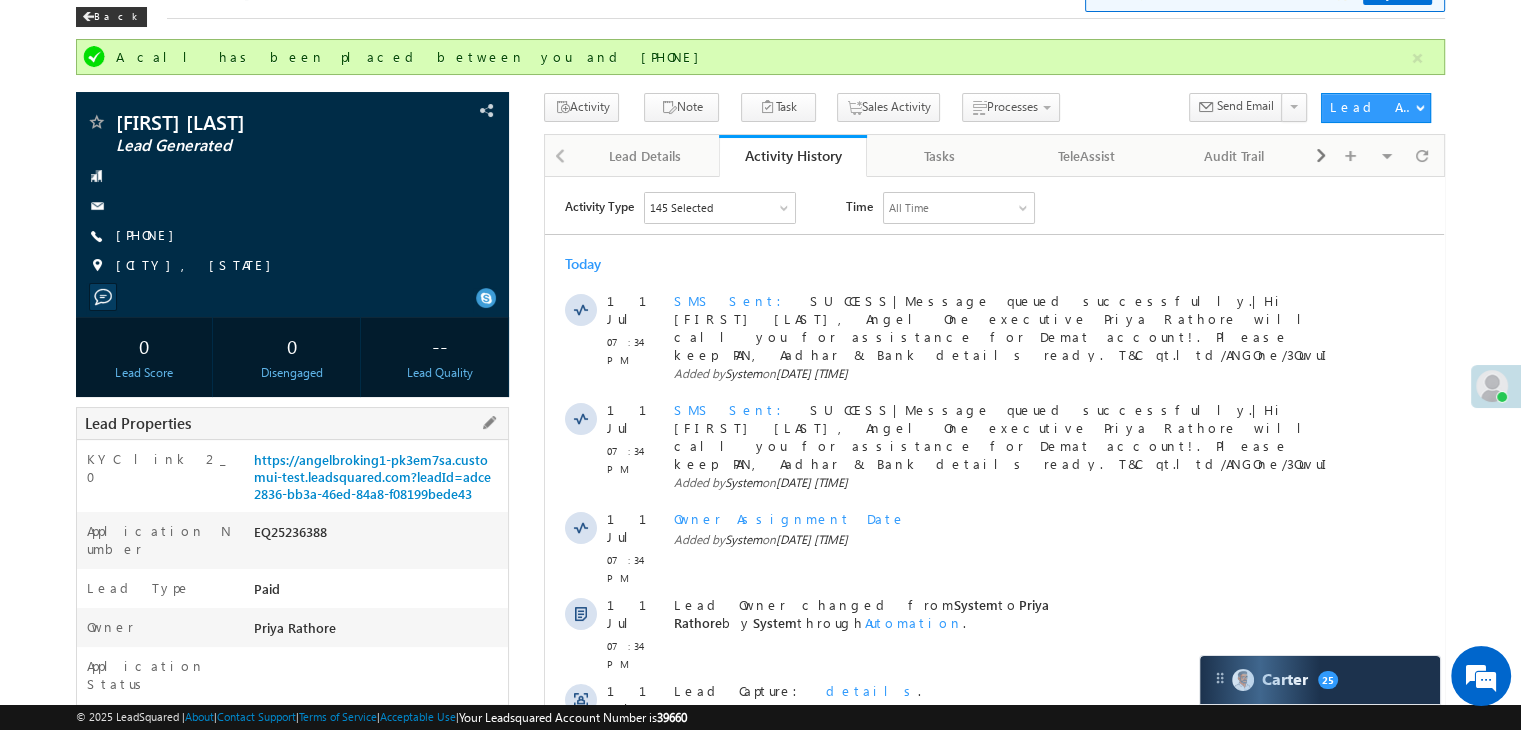 click on "https://angelbroking1-pk3em7sa.customui-test.leadsquared.com?leadId=adce2836-bb3a-46ed-84a8-f08199bede43" at bounding box center (378, 481) 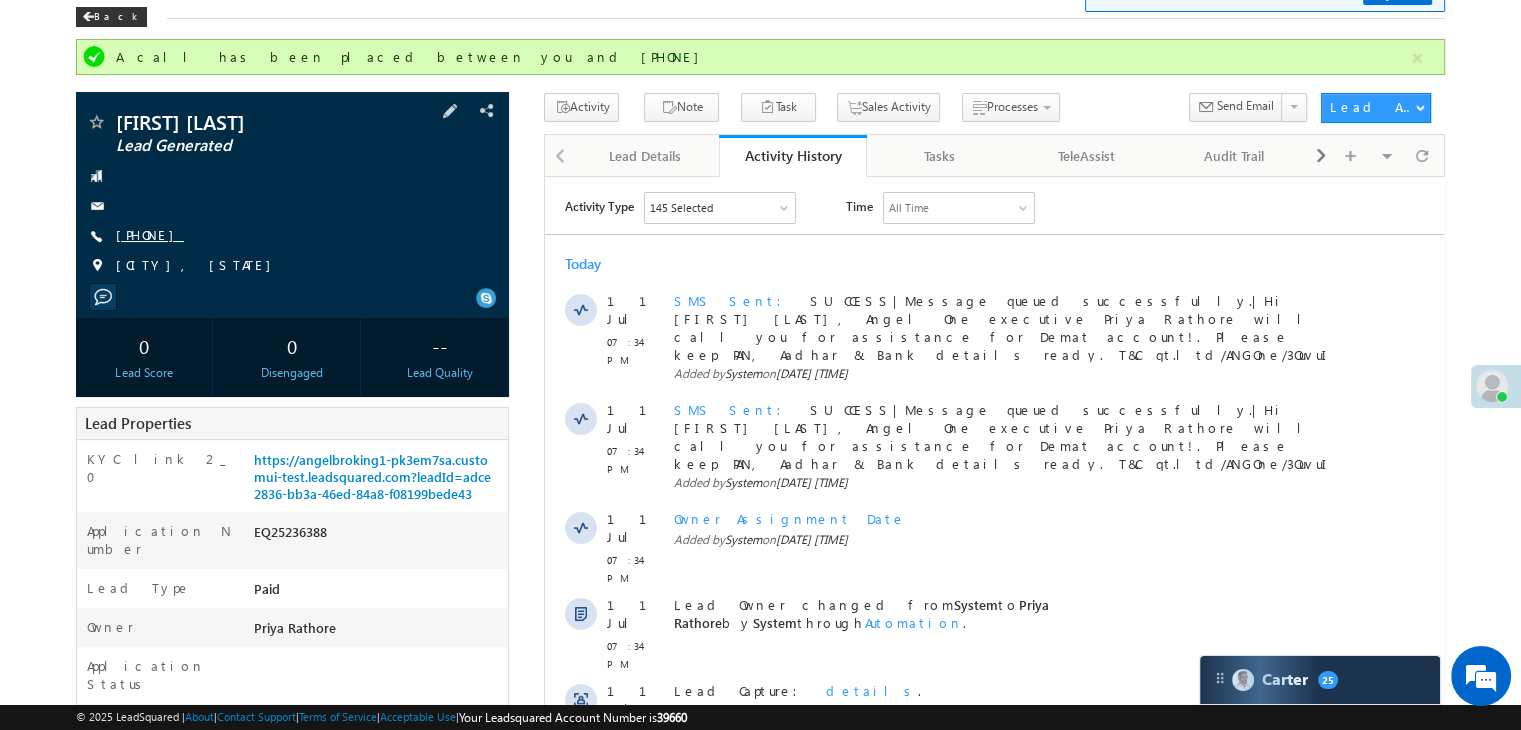 click on "+91-7608049456" at bounding box center (150, 234) 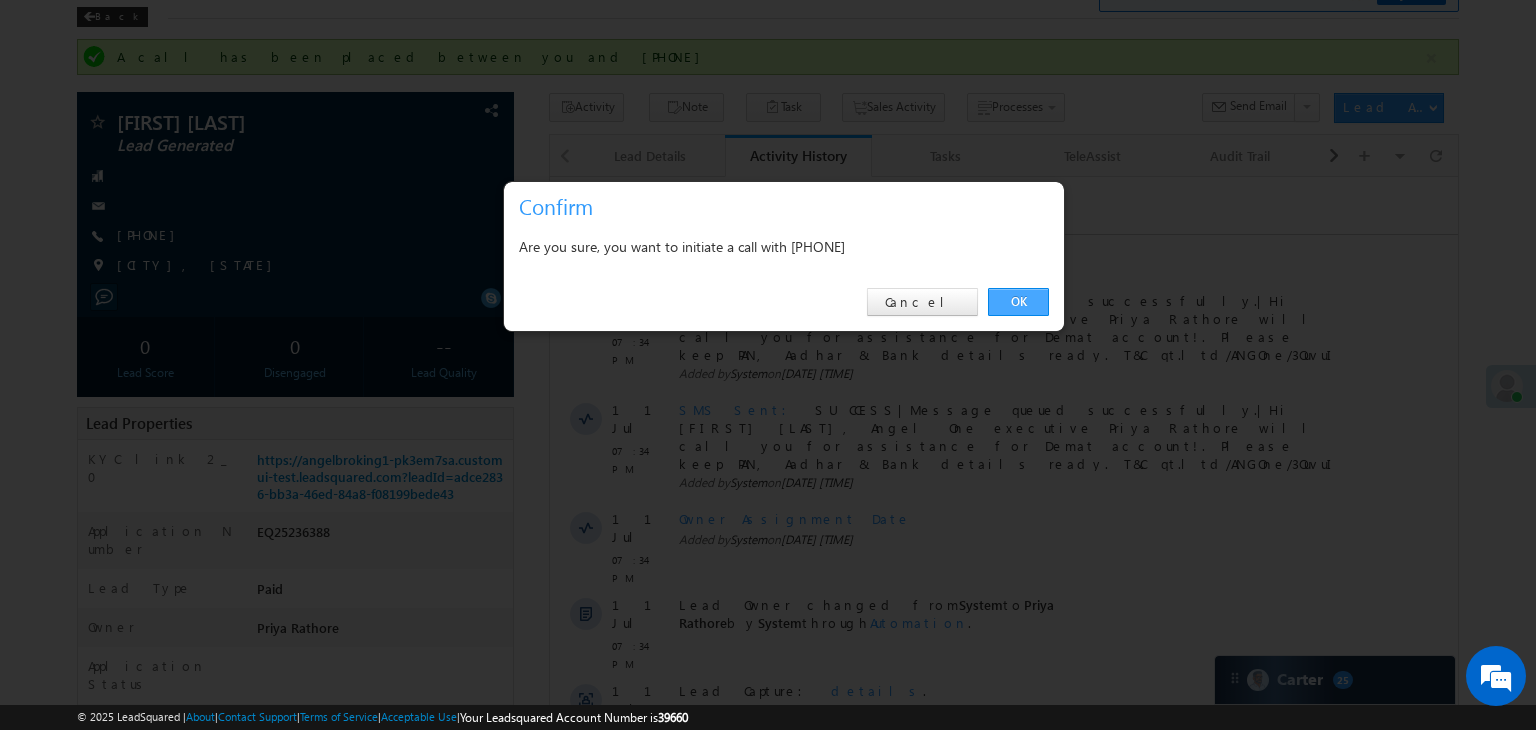 click on "OK" at bounding box center [1018, 302] 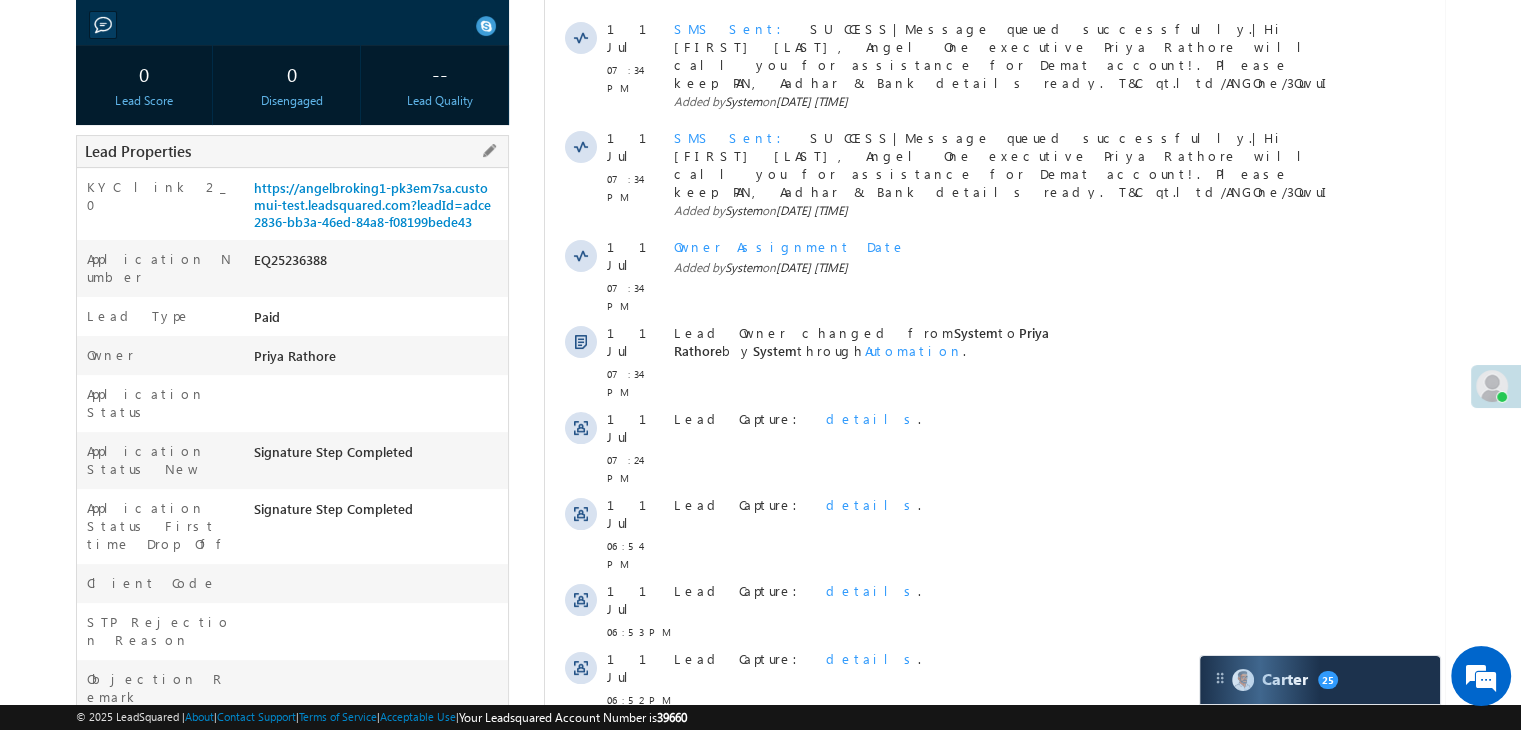 scroll, scrollTop: 200, scrollLeft: 0, axis: vertical 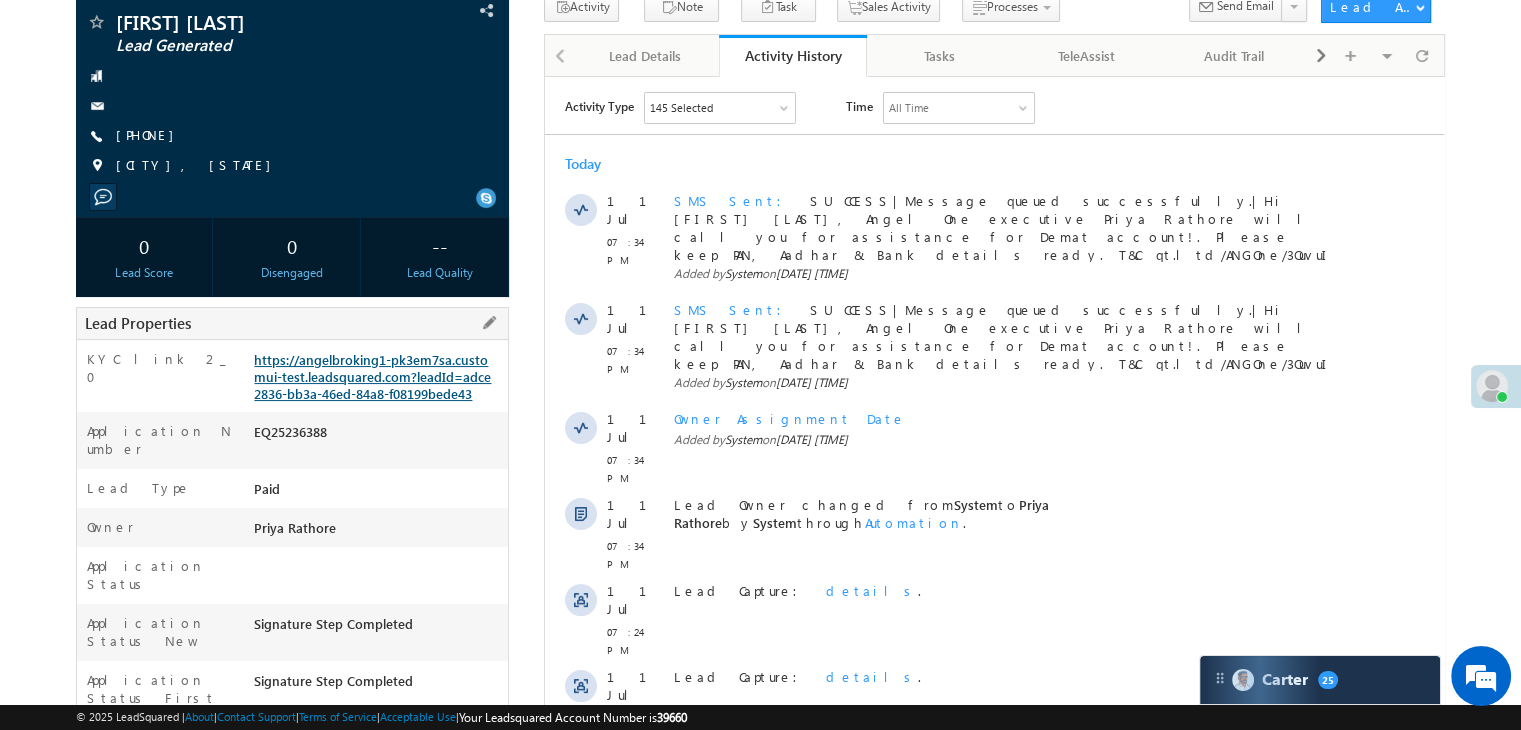 click on "https://angelbroking1-pk3em7sa.customui-test.leadsquared.com?leadId=adce2836-bb3a-46ed-84a8-f08199bede43" at bounding box center [372, 376] 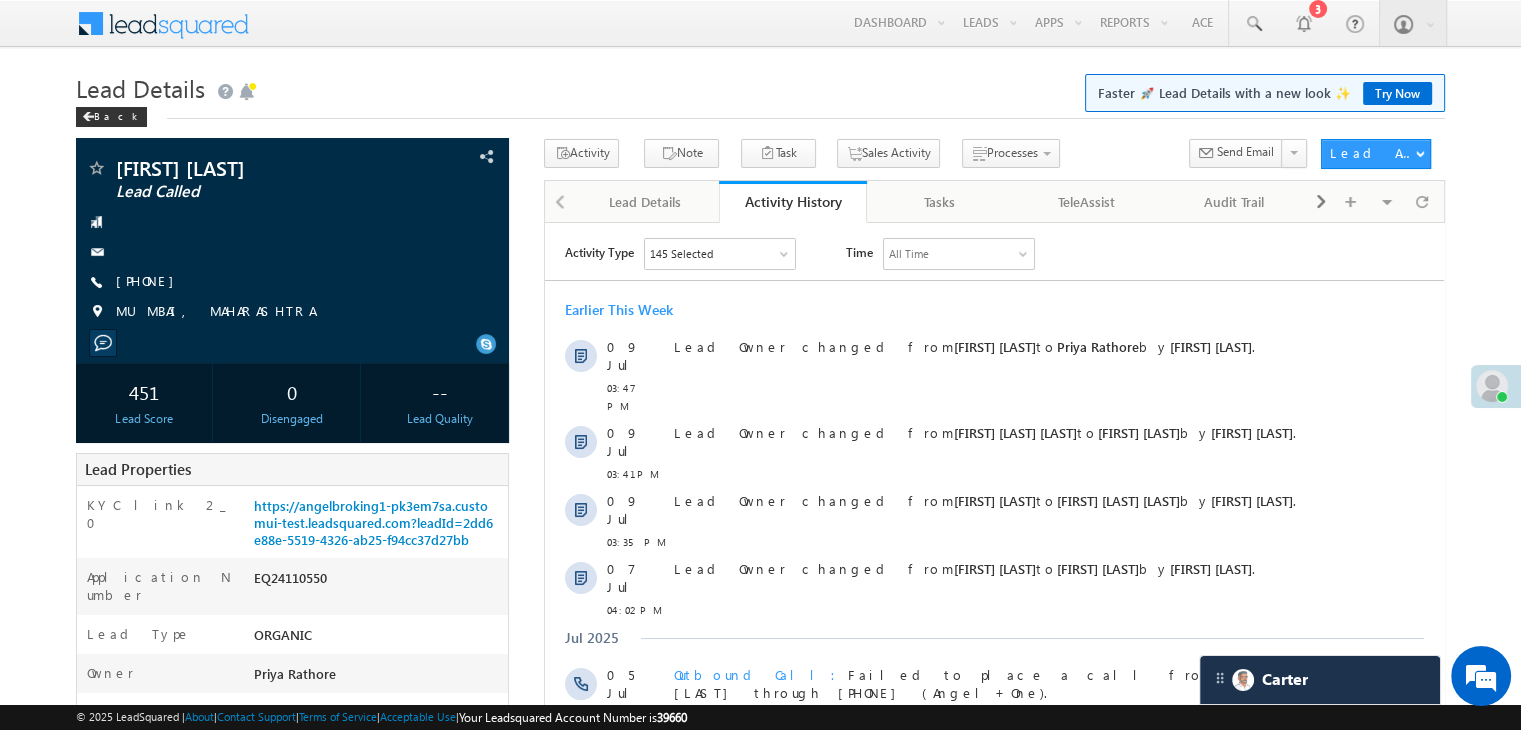 scroll, scrollTop: 0, scrollLeft: 0, axis: both 